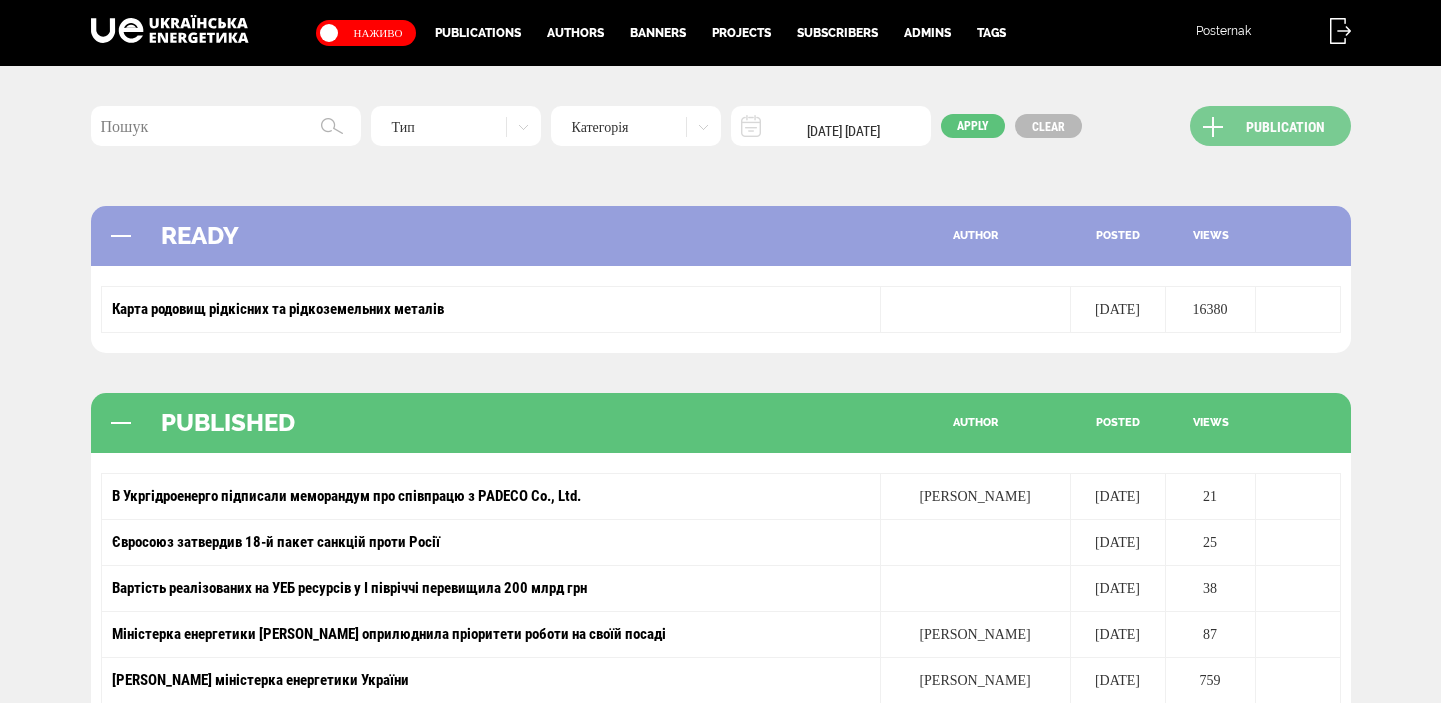 scroll, scrollTop: 0, scrollLeft: 0, axis: both 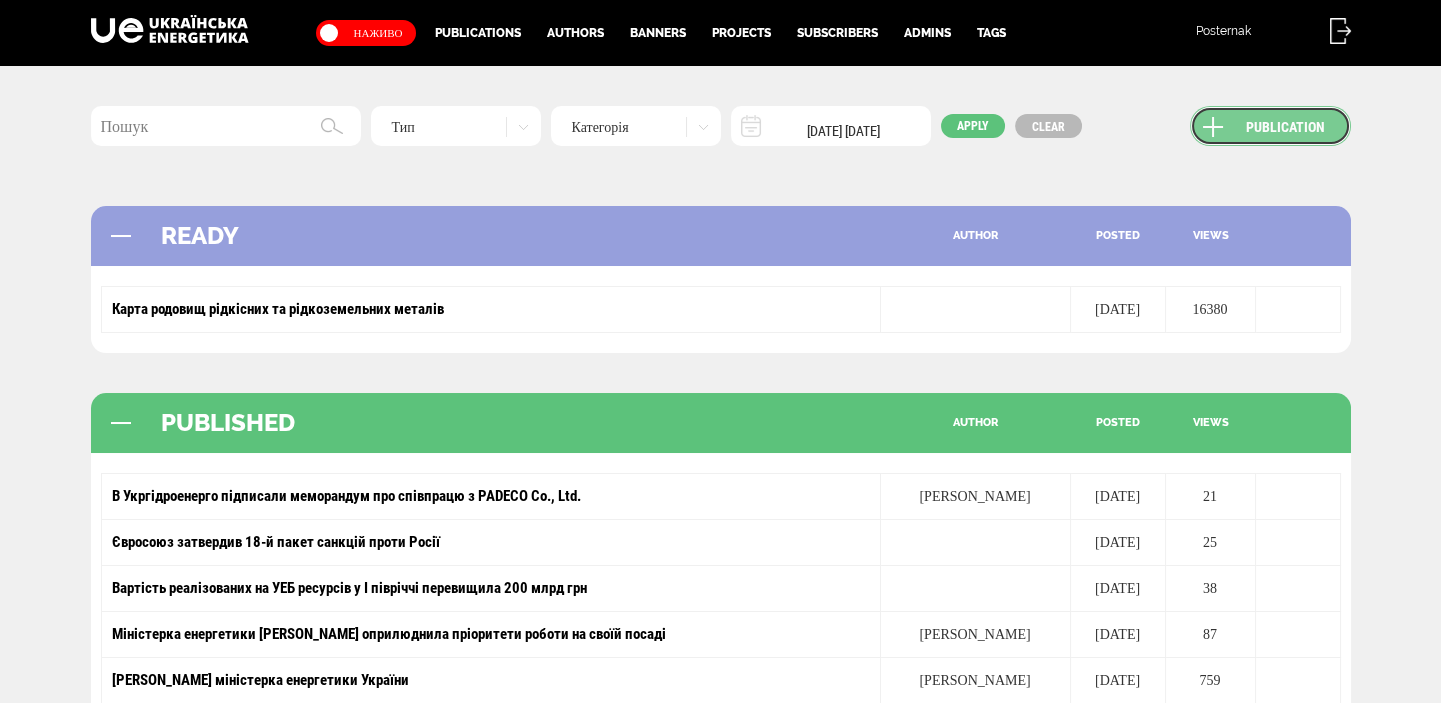 click on "Publication" at bounding box center (1270, 126) 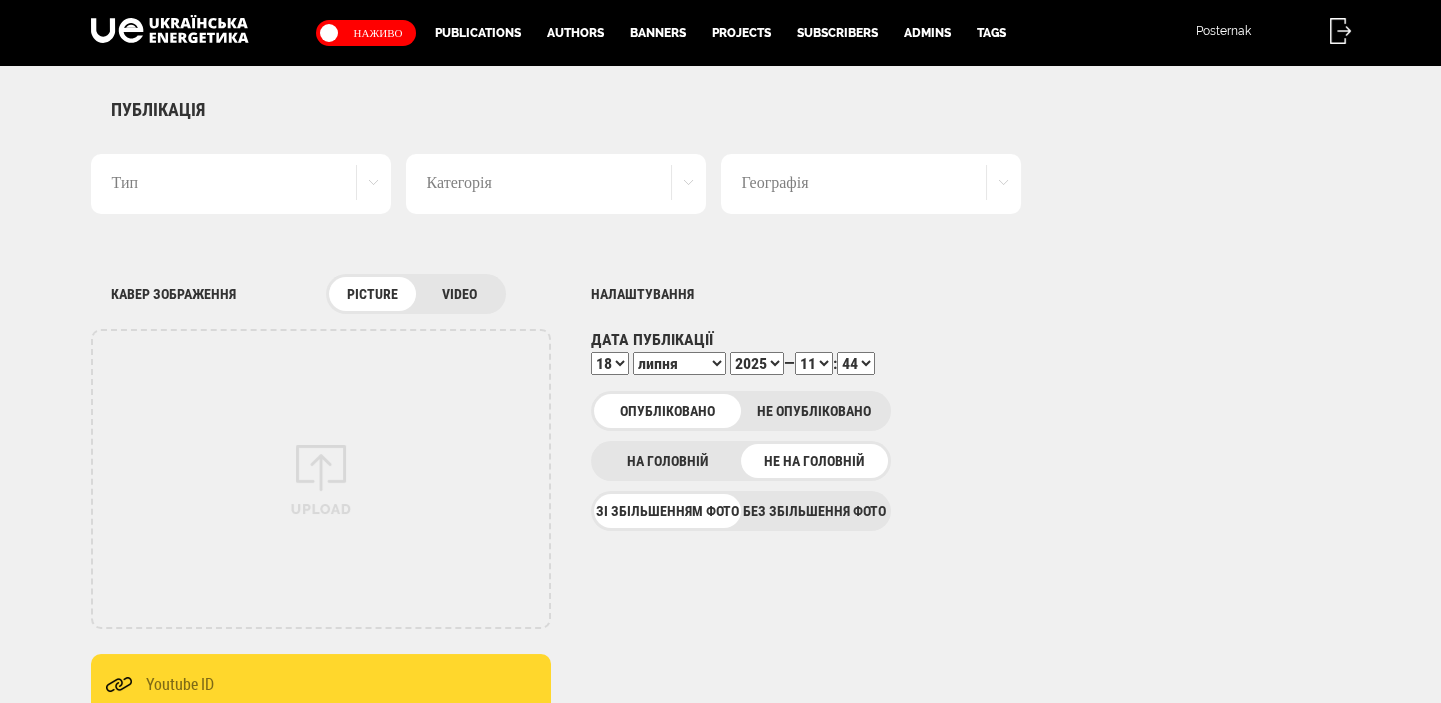 scroll, scrollTop: 0, scrollLeft: 0, axis: both 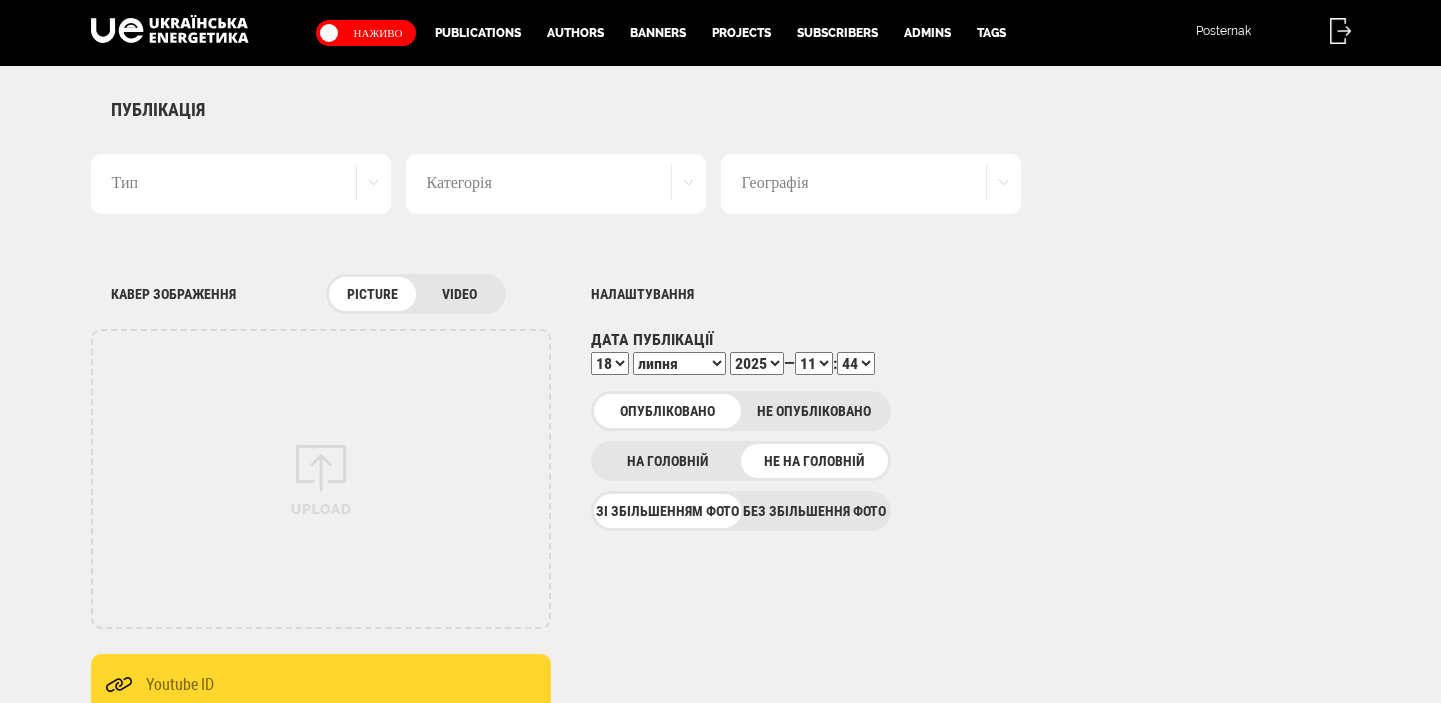 click on "Без збільшення фото" at bounding box center (814, 511) 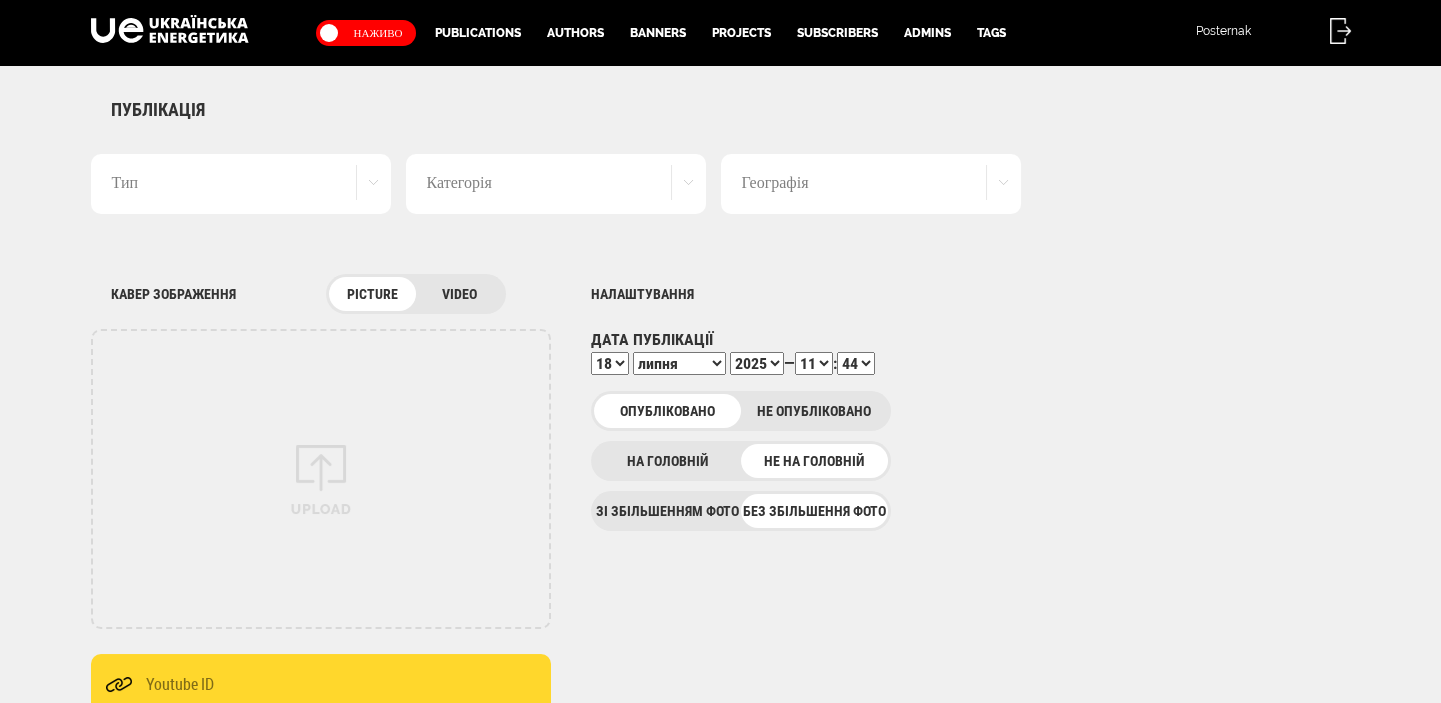 click on "Тип" at bounding box center (241, 184) 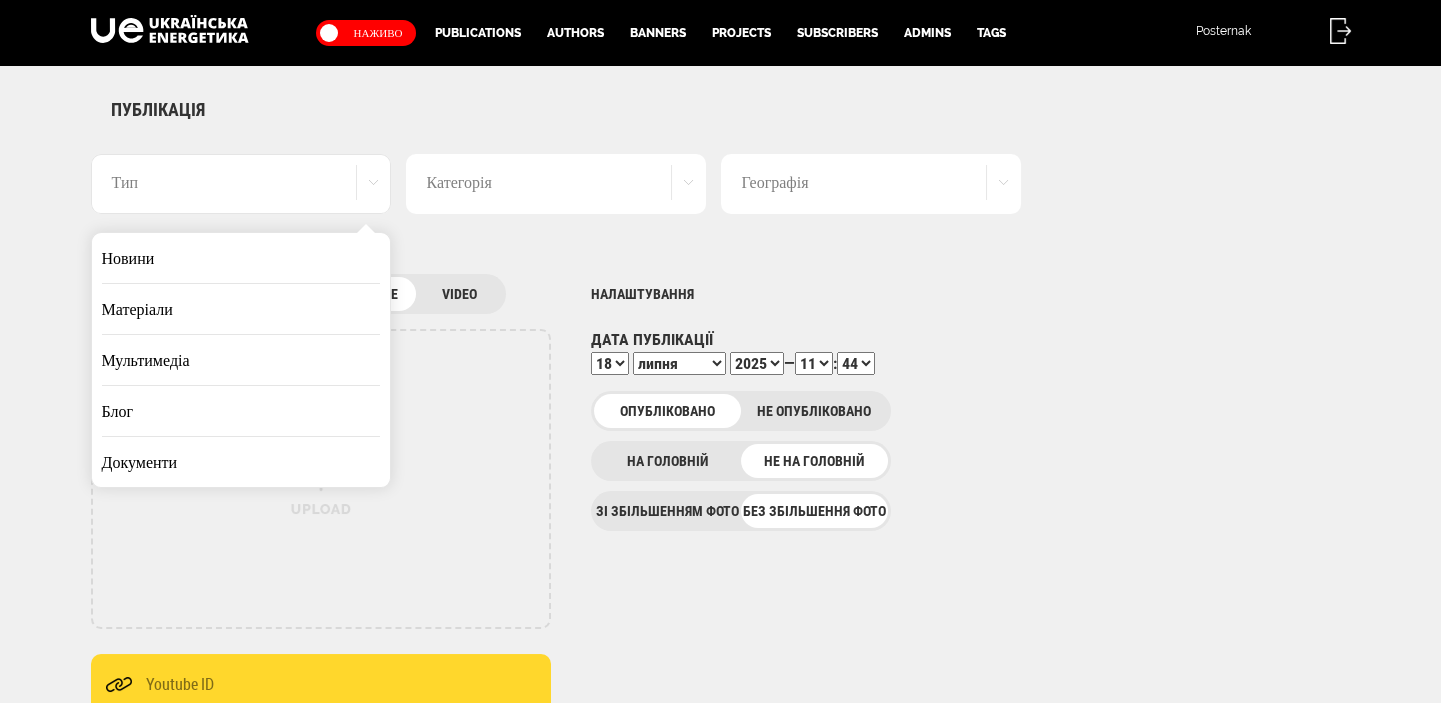 click on "Новини" at bounding box center (241, 258) 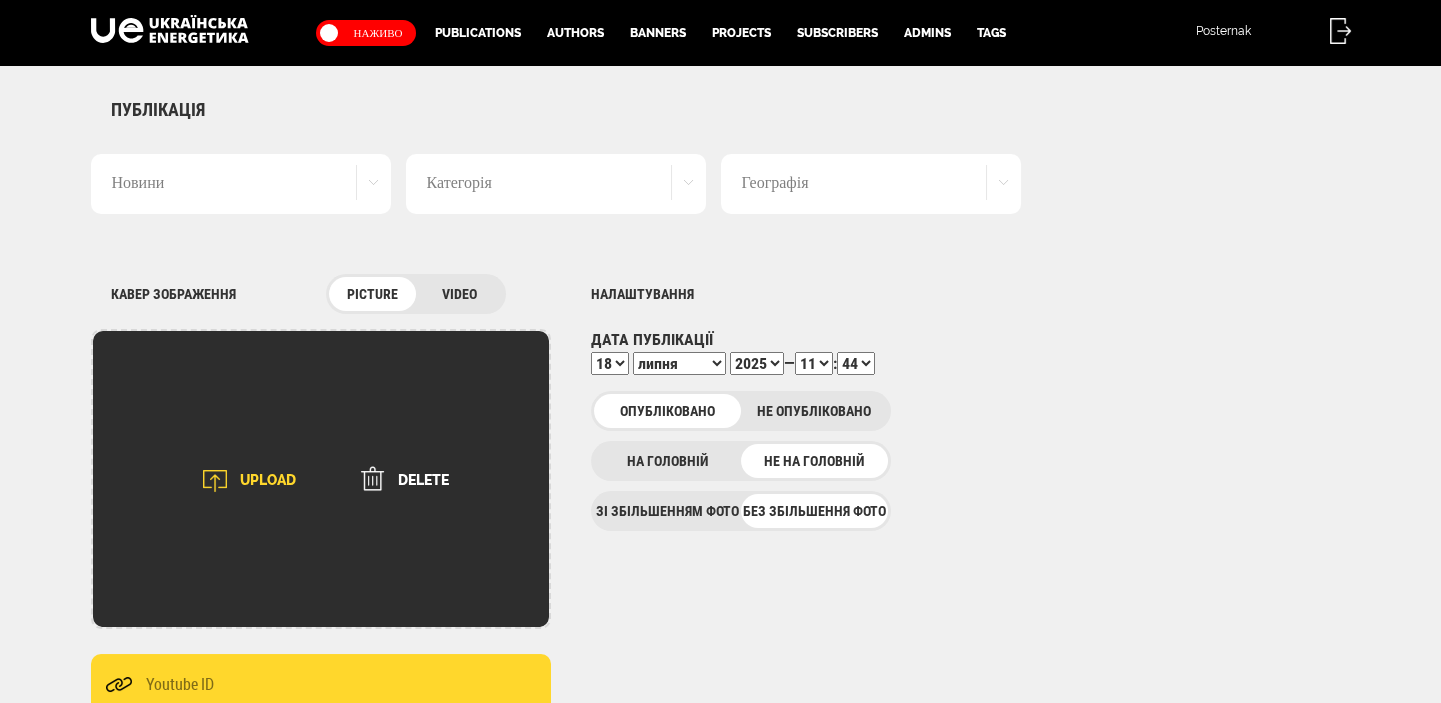 click at bounding box center [215, 481] 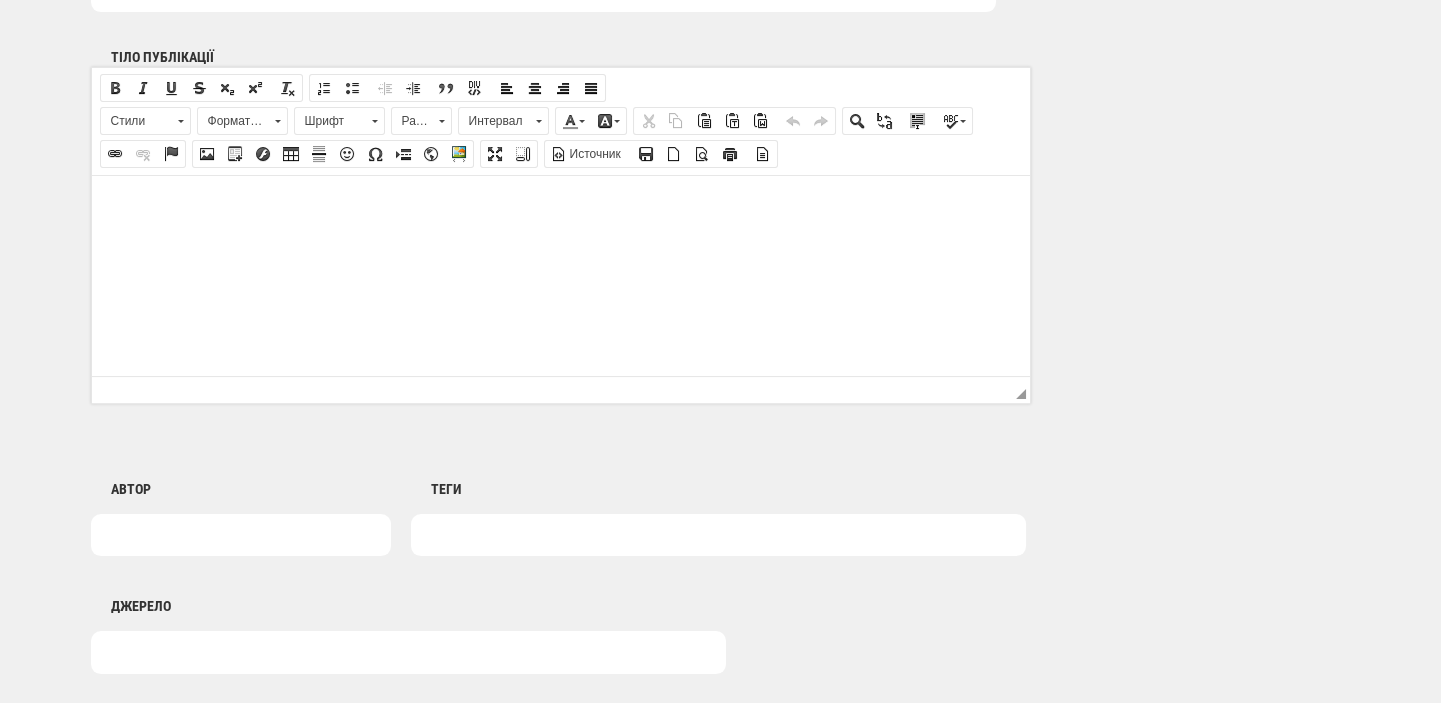 scroll, scrollTop: 1060, scrollLeft: 0, axis: vertical 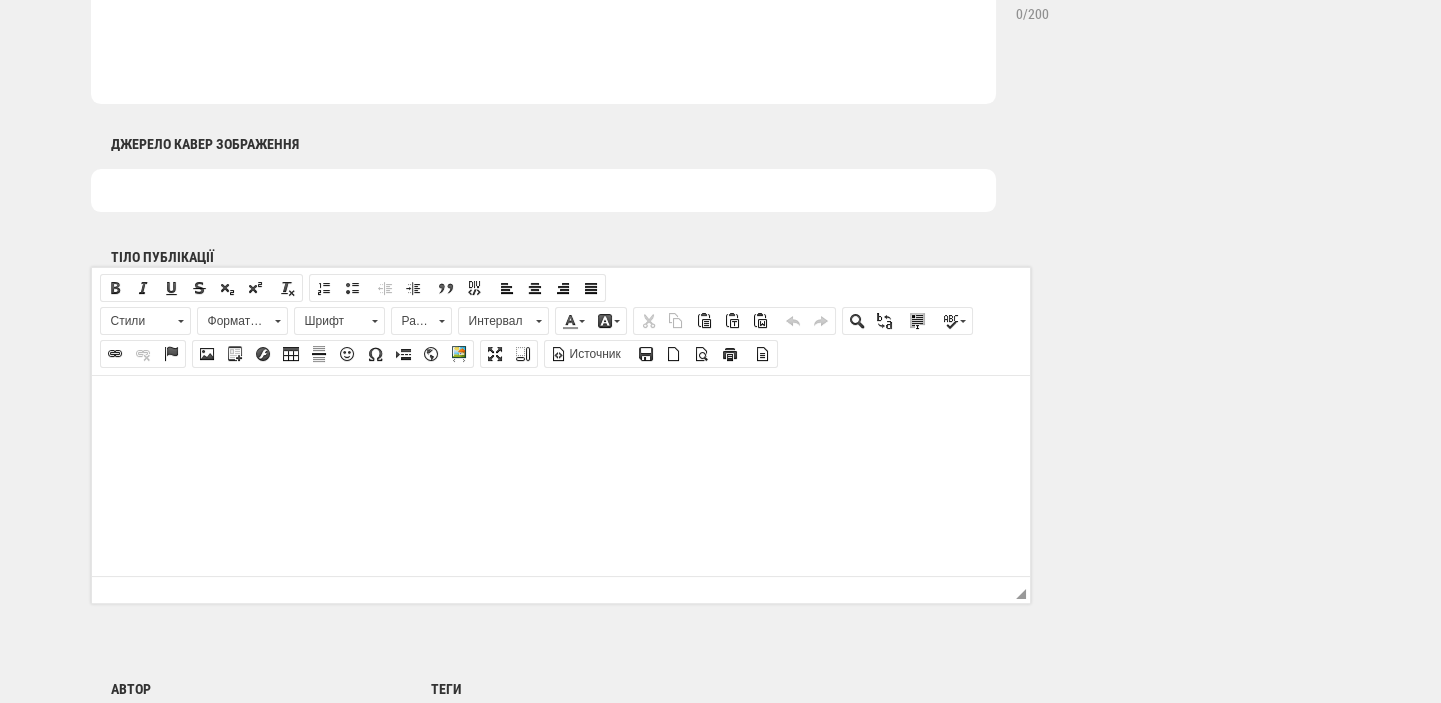 click at bounding box center (560, 405) 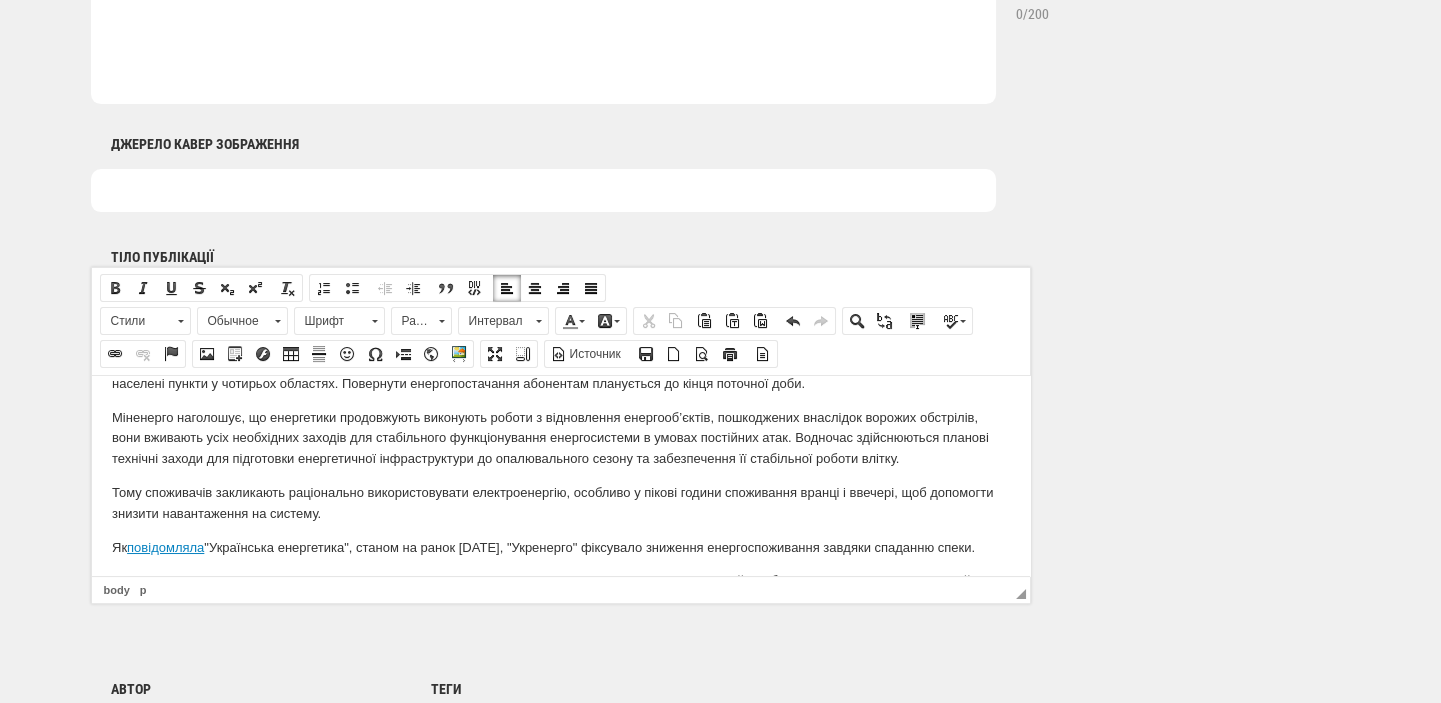 scroll, scrollTop: 0, scrollLeft: 0, axis: both 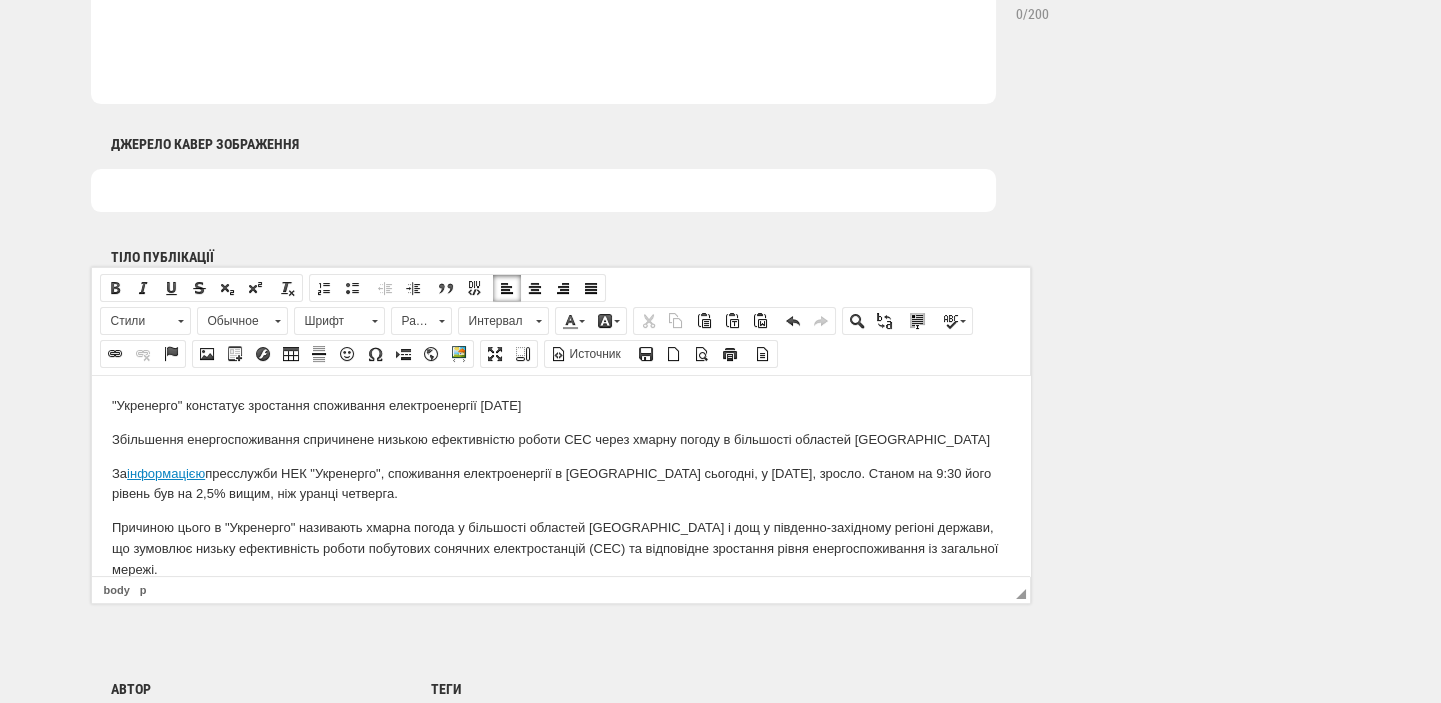 drag, startPoint x: 556, startPoint y: 401, endPoint x: 170, endPoint y: 804, distance: 558.03674 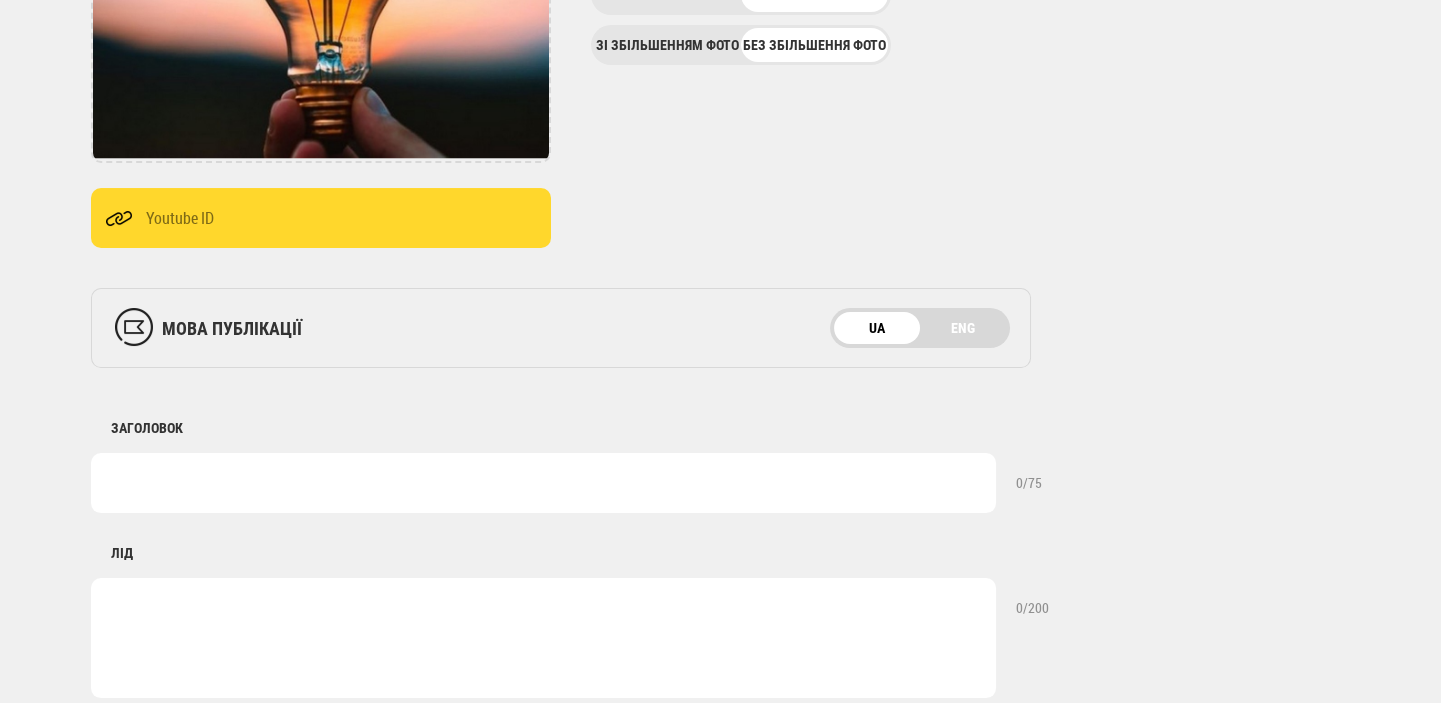 scroll, scrollTop: 424, scrollLeft: 0, axis: vertical 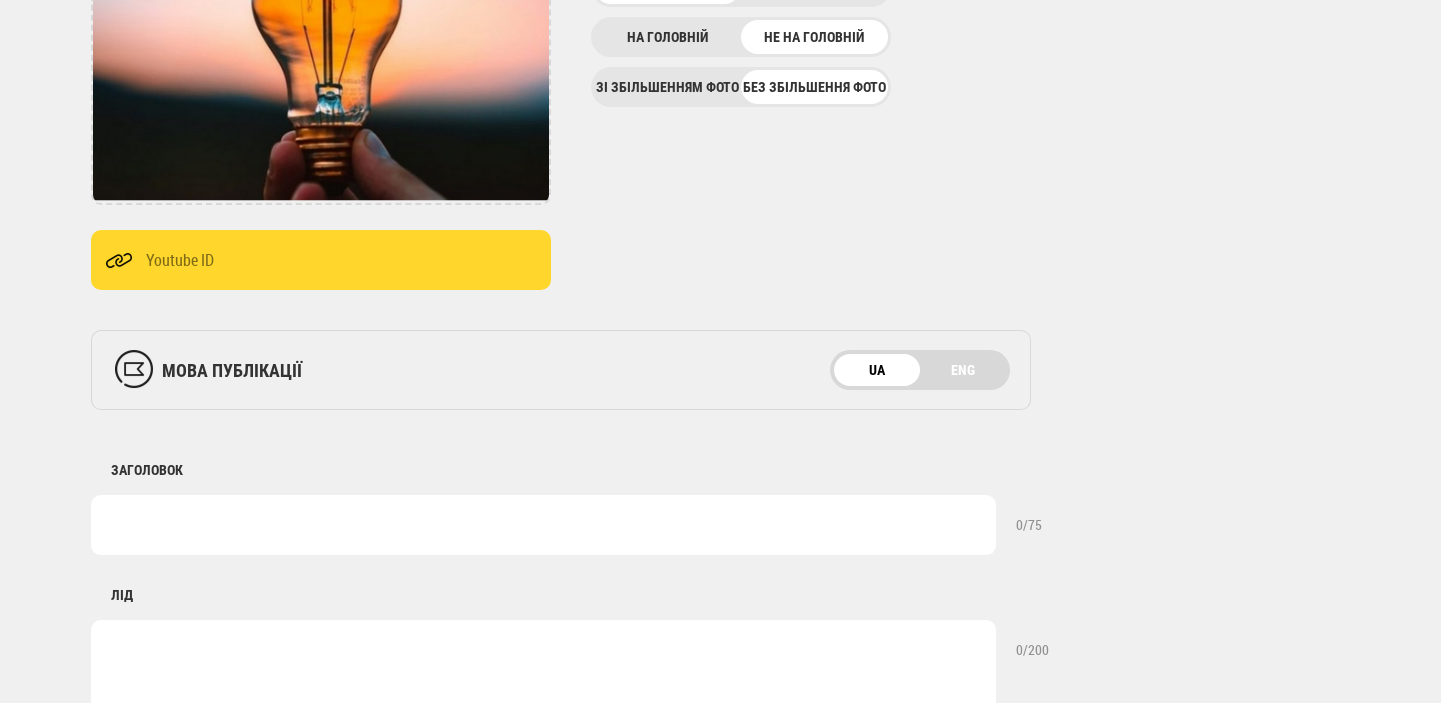 click at bounding box center [543, 525] 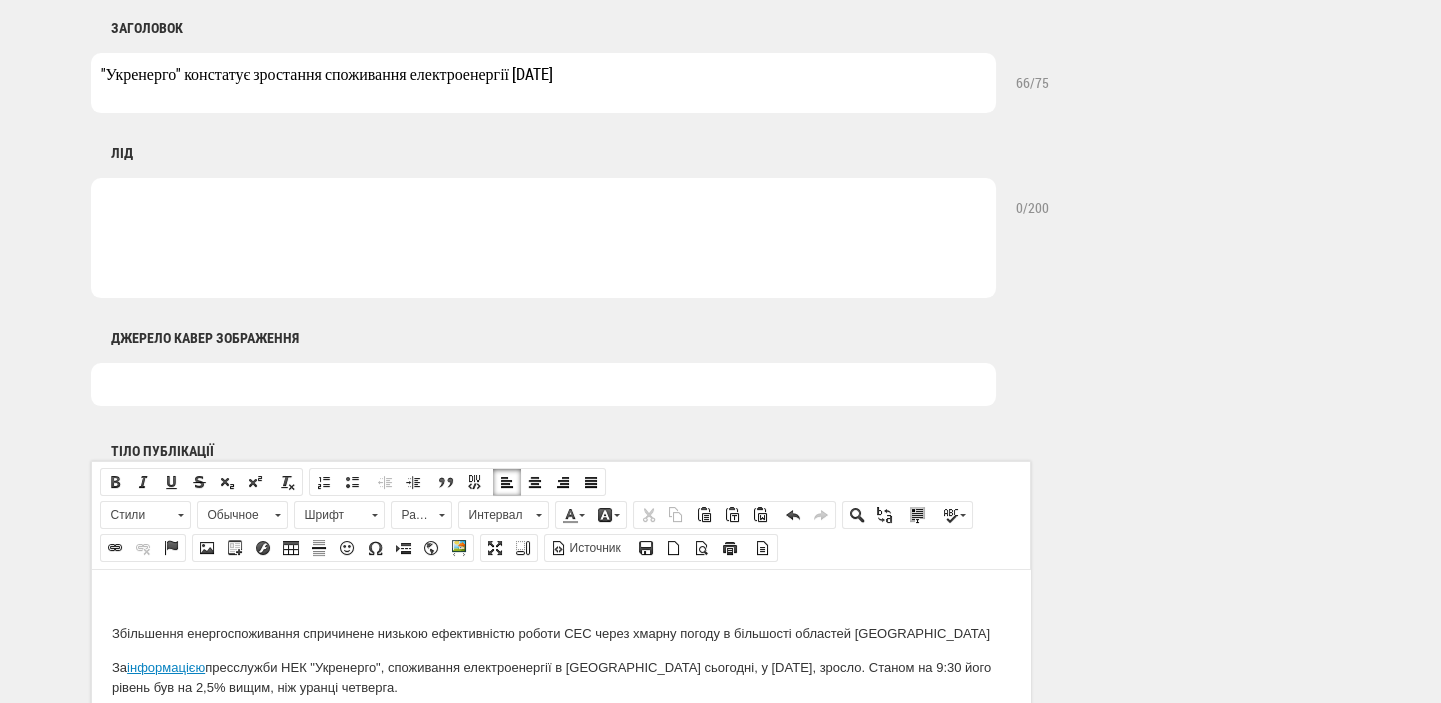 scroll, scrollTop: 1272, scrollLeft: 0, axis: vertical 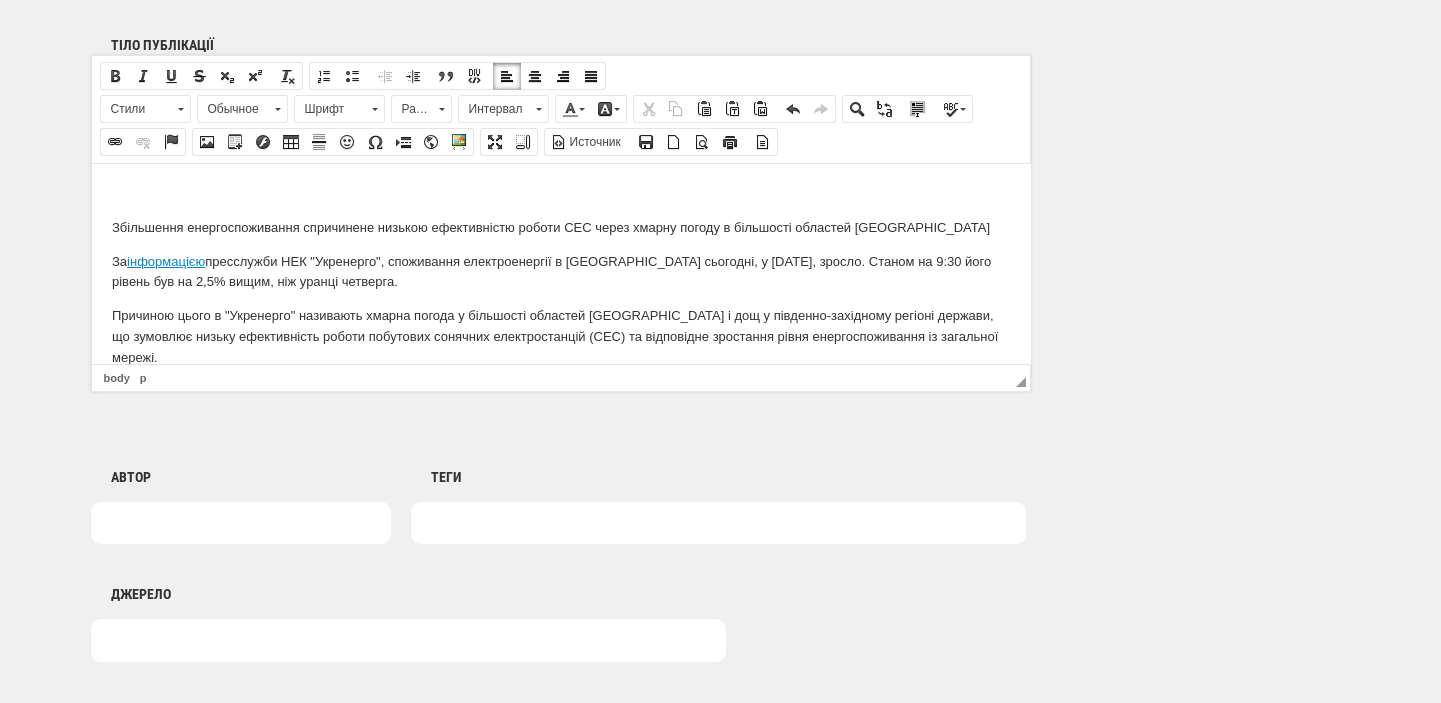 type on ""Укренерго" констатує зростання споживання електроенергії 18 липня" 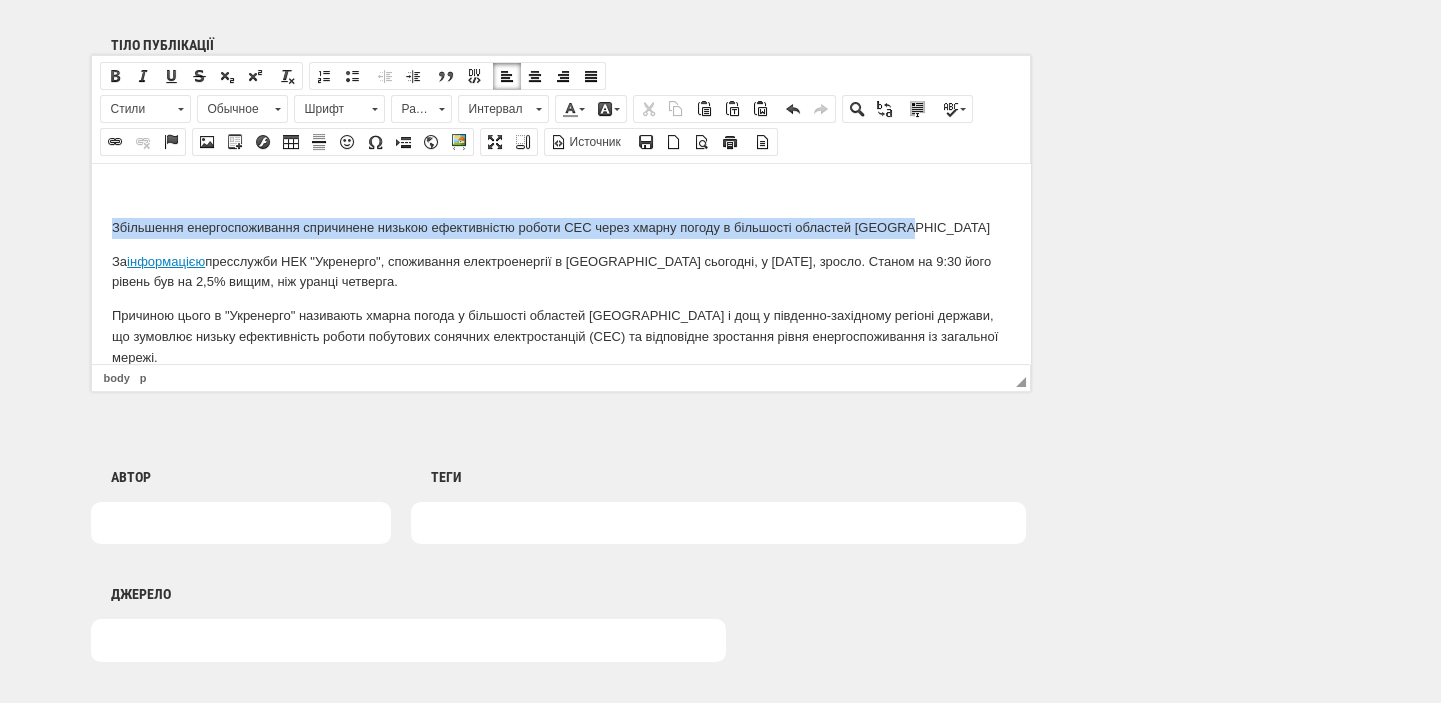 drag, startPoint x: 910, startPoint y: 230, endPoint x: 181, endPoint y: 421, distance: 753.606 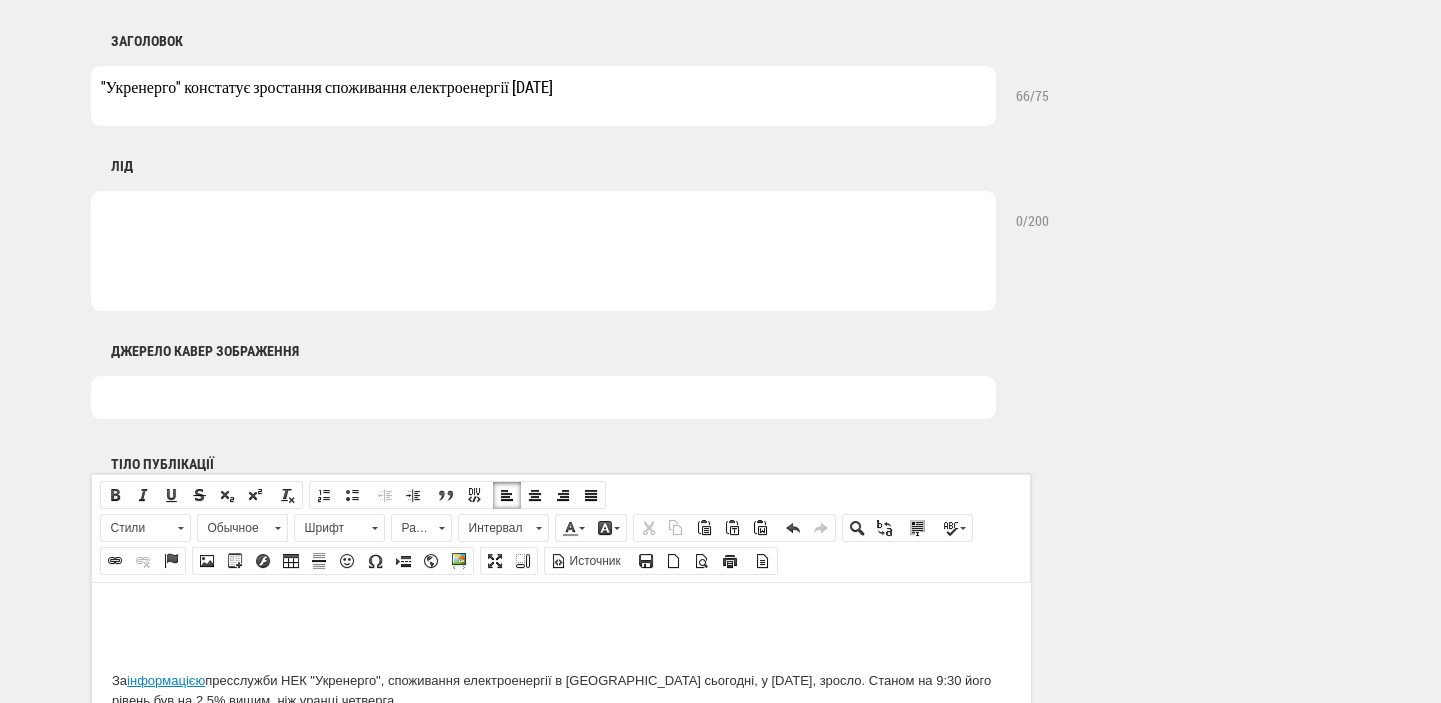 scroll, scrollTop: 848, scrollLeft: 0, axis: vertical 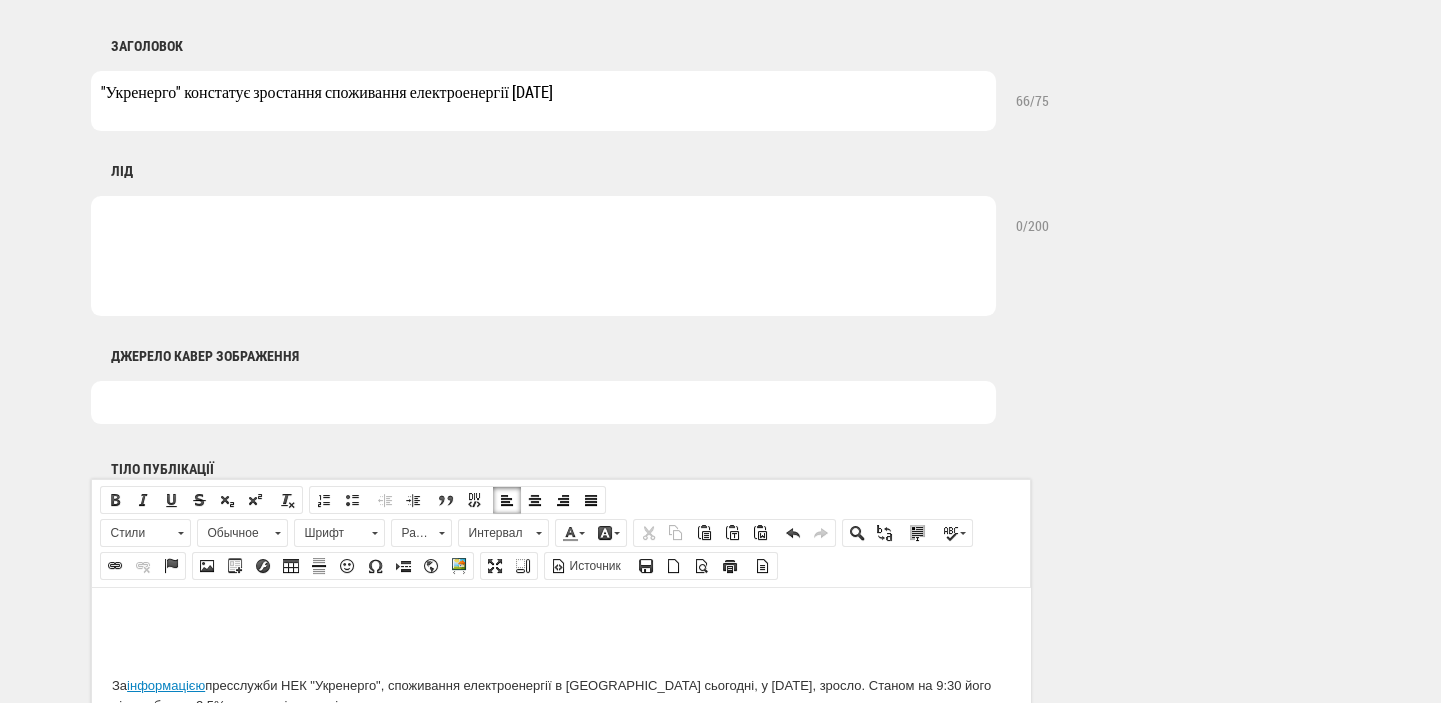 click at bounding box center (543, 256) 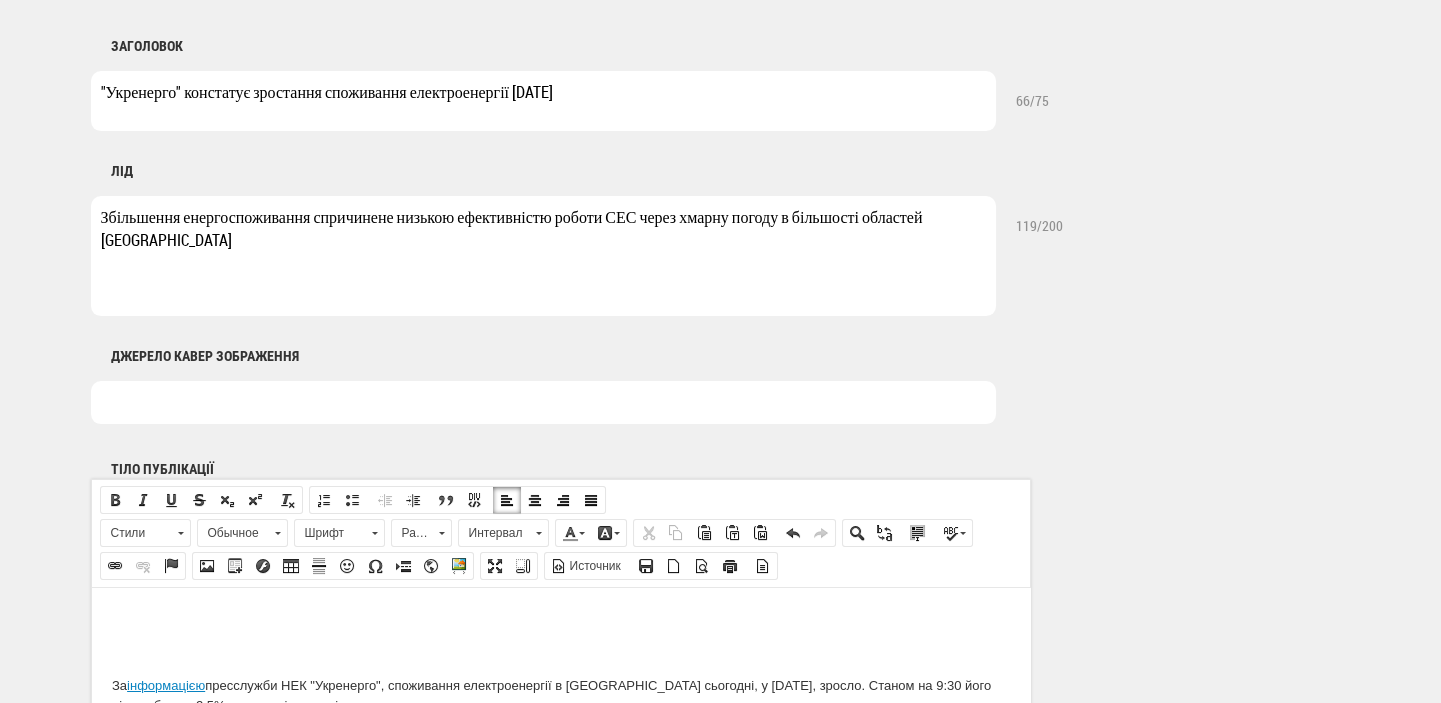 type on "Збільшення енергоспоживання спричинене низькою ефективністю роботи СЕС через хмарну погоду в більшості областей України" 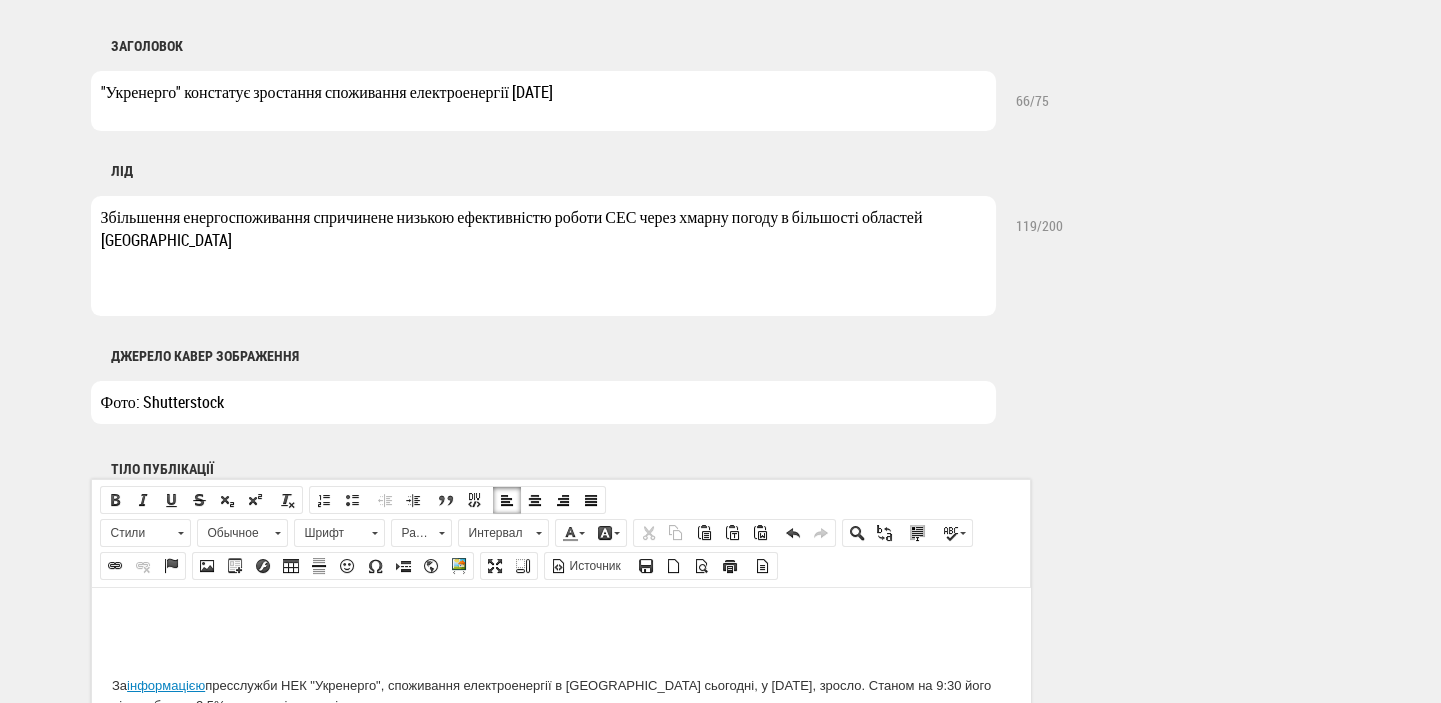 click on "За  інформацією  пресслужби НЕК "Укренерго", споживання електроенергії в Україні сьогодні, у п’ятницю 18 липня, зросло. Станом на 9:30 його рівень був на 2,5% вищим, ніж уранці четверга. Причиною цього в "Укренерго" називають хмарна погода у більшості областей України і дощ у південно-західному регіоні держави, що зумовлює низьку ефективність роботи побутових сонячних електростанцій (СЕС) та відповідне зростання рівня енергоспоживання із загальної мережі. Станом на 18 липня енергосистема країни збалансована, планових обмежень для споживачів не передбачено," at bounding box center [560, 880] 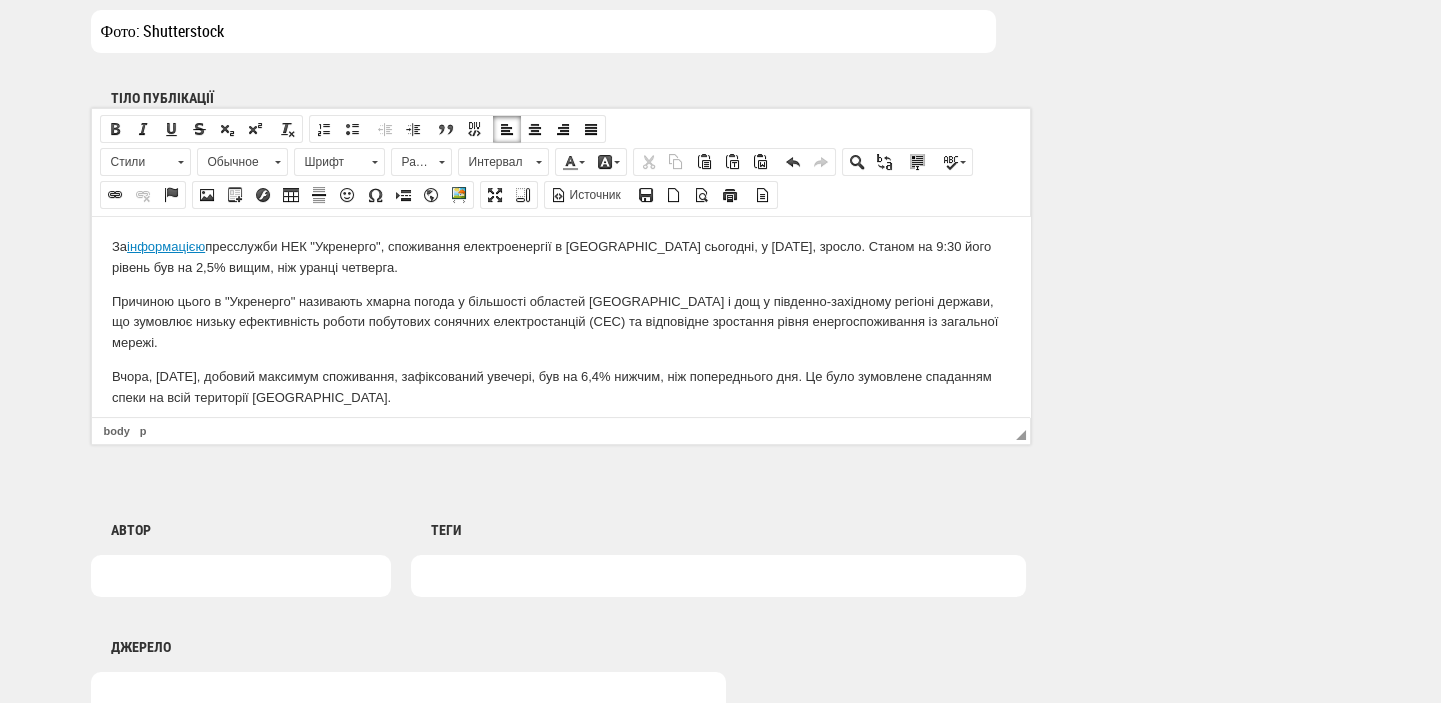 scroll, scrollTop: 1484, scrollLeft: 0, axis: vertical 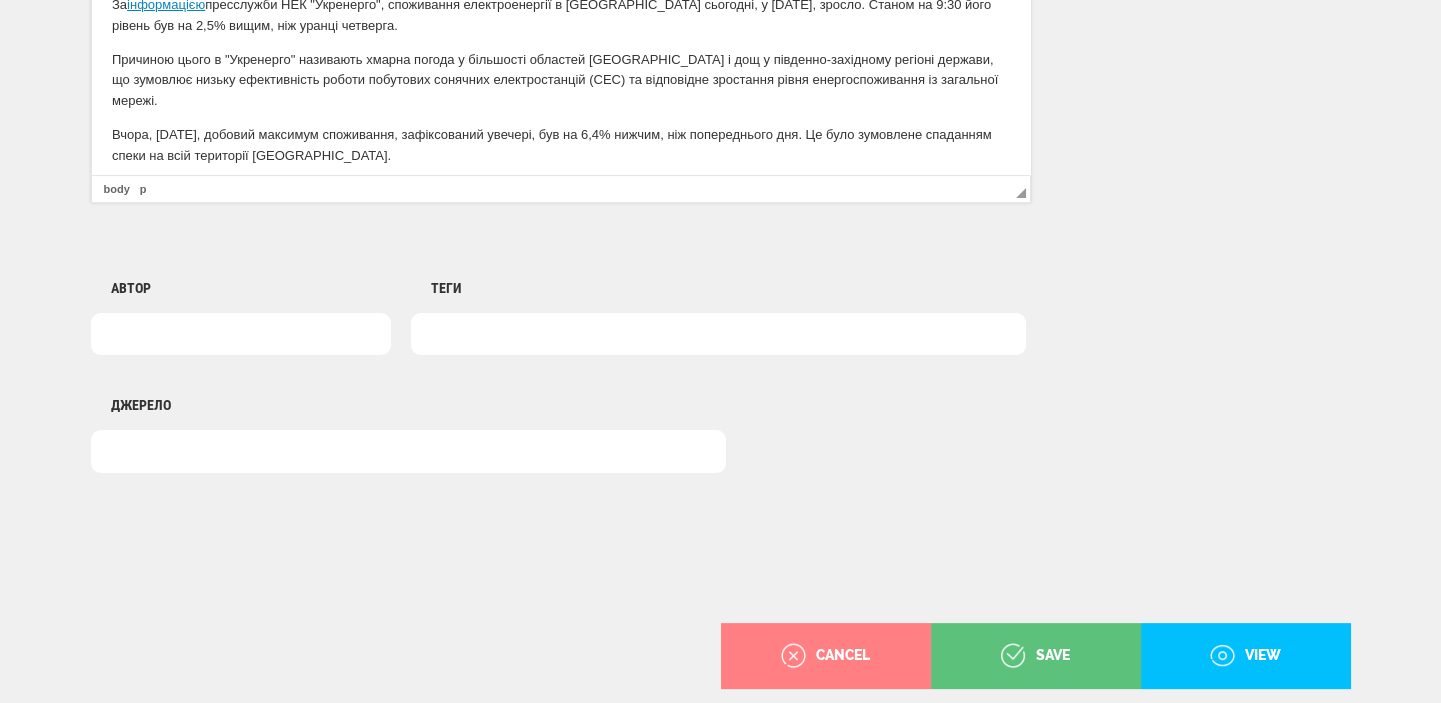 click at bounding box center [718, 334] 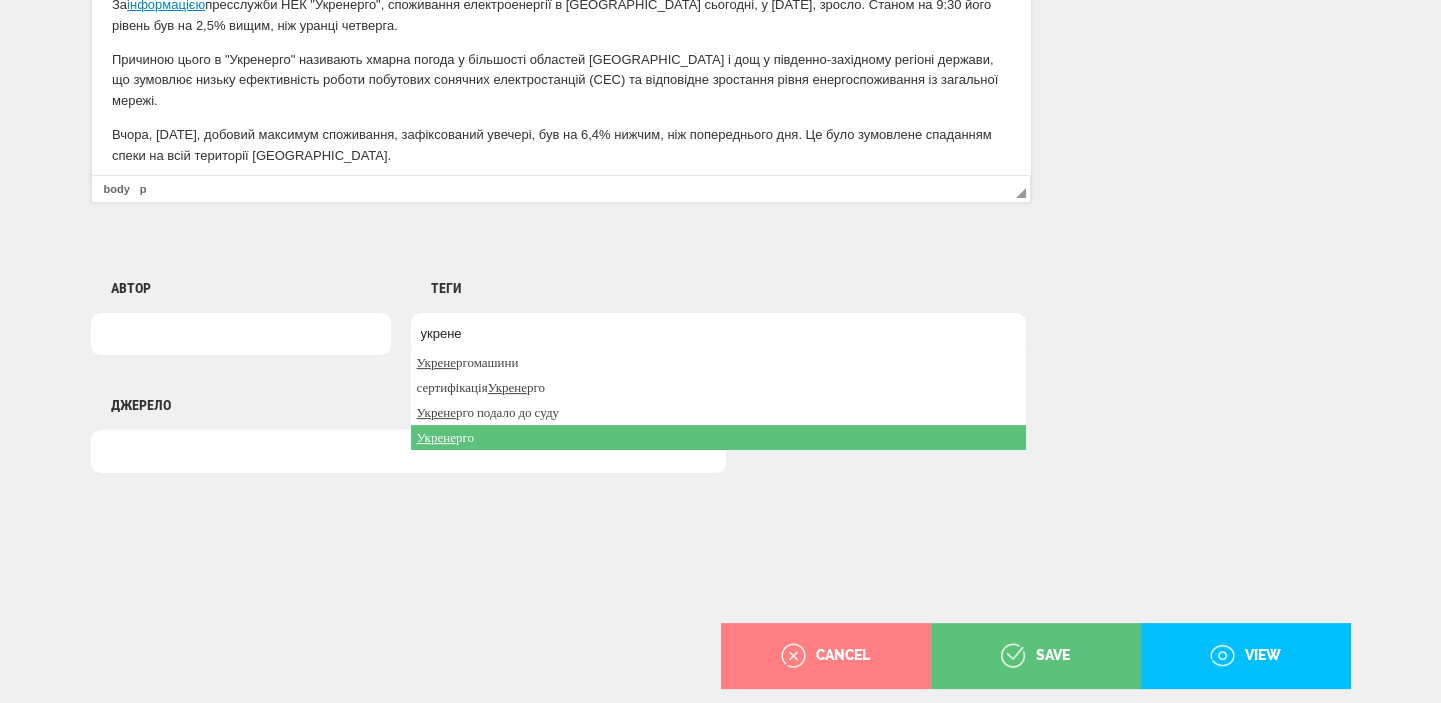 type on "укрене" 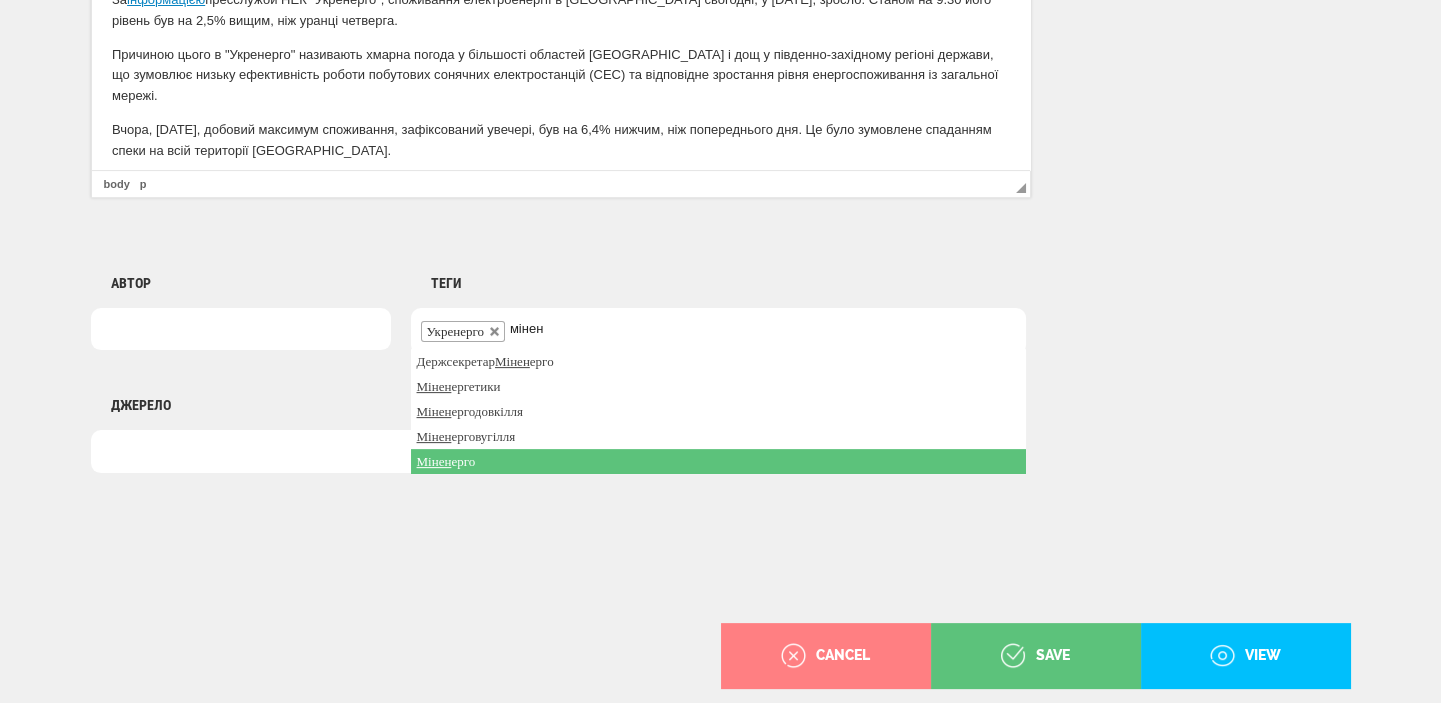 type on "мінен" 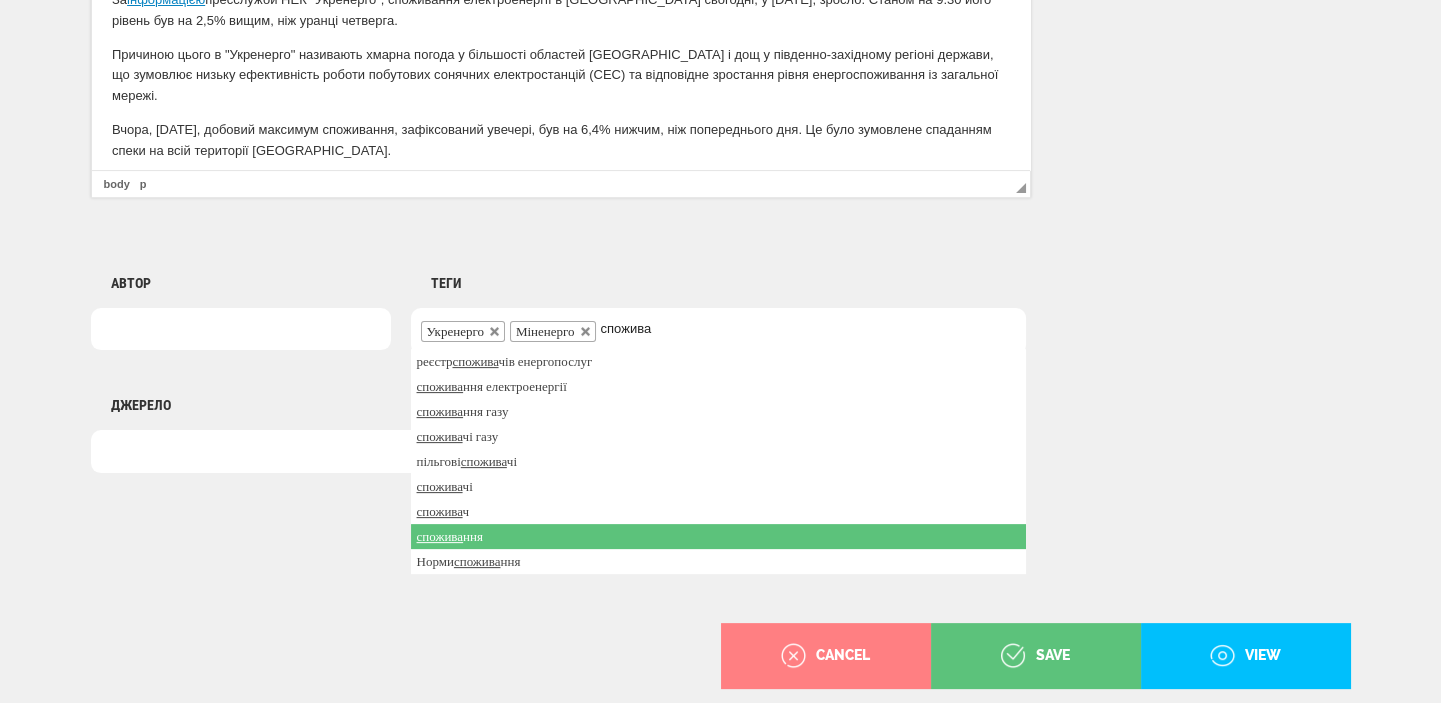 type on "спожива" 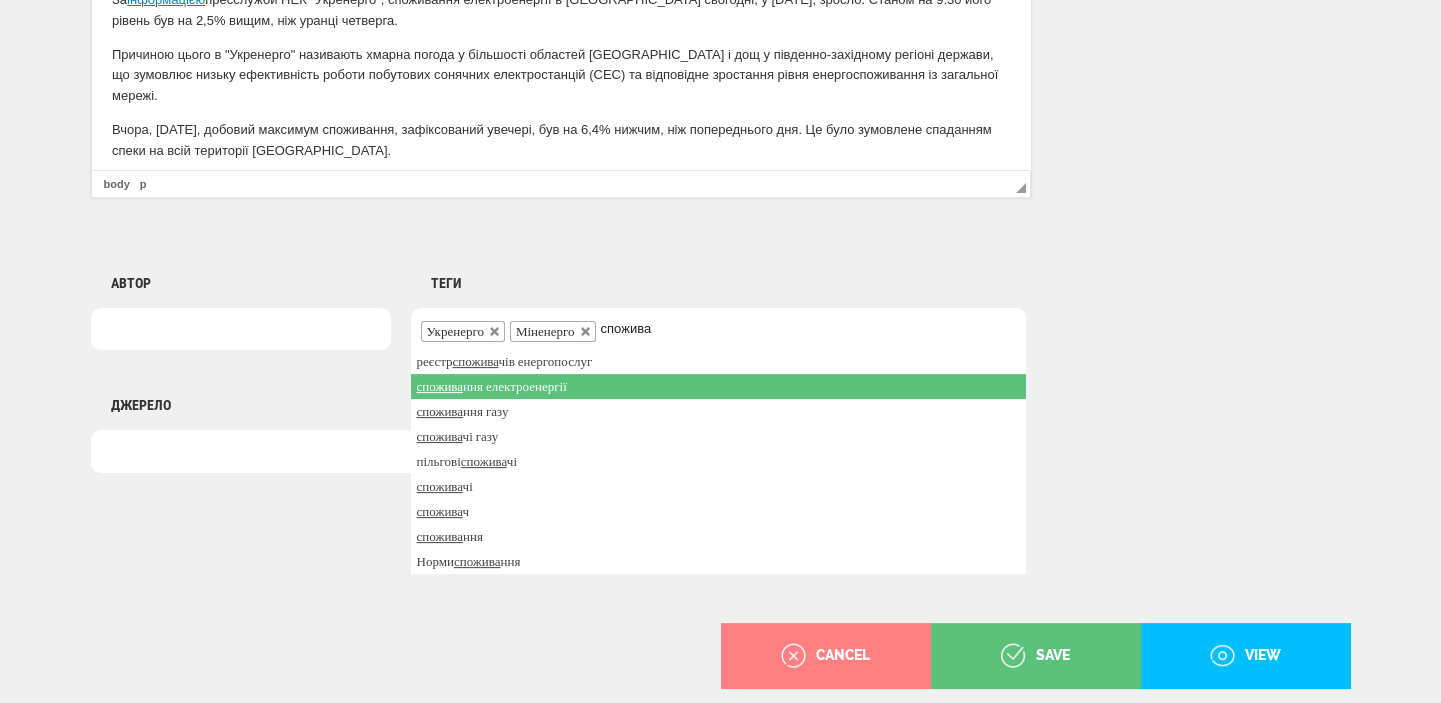 drag, startPoint x: 498, startPoint y: 548, endPoint x: 509, endPoint y: 394, distance: 154.39236 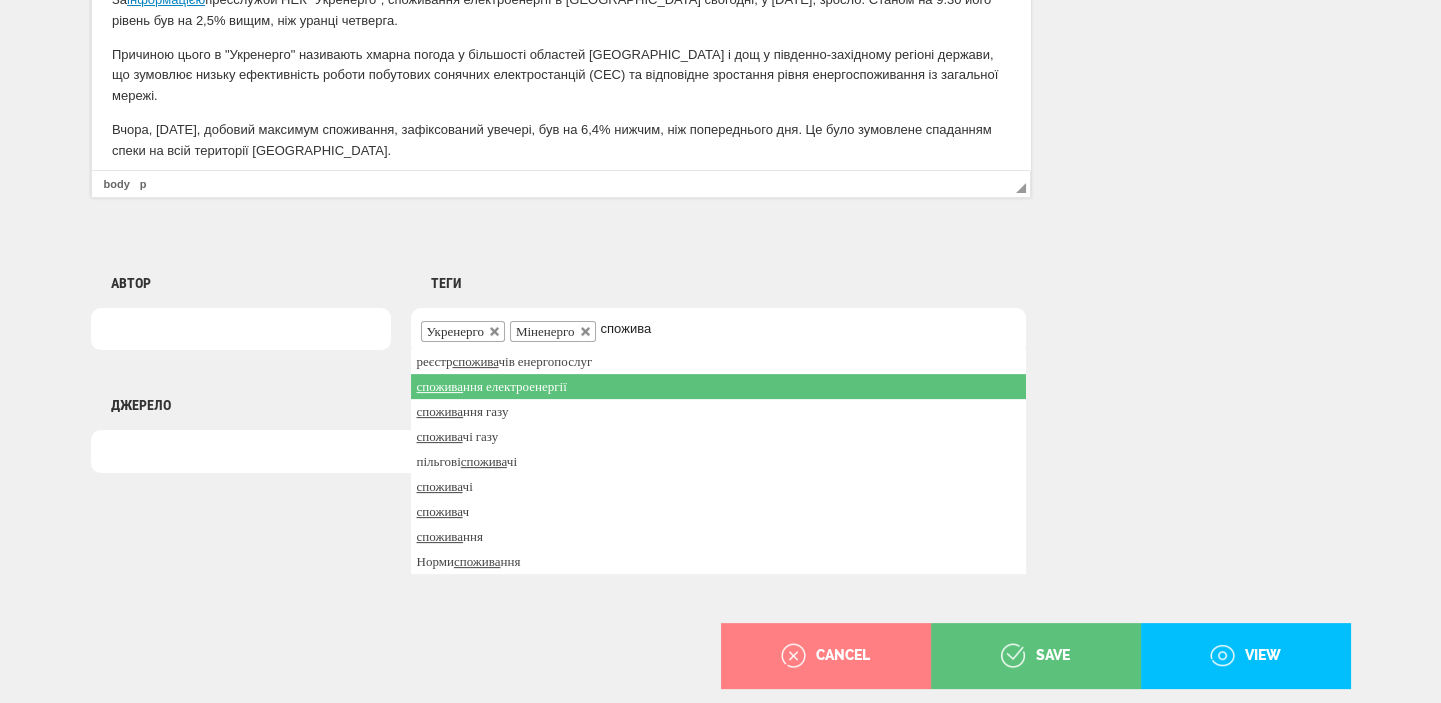 click on "реєстр  спожива чів енергопослуг спожива ння електроенергії спожива ння газу спожива чі газу пільгові  спожива чі спожива чі спожива ч спожива ння Норми  спожива ння" at bounding box center (718, 461) 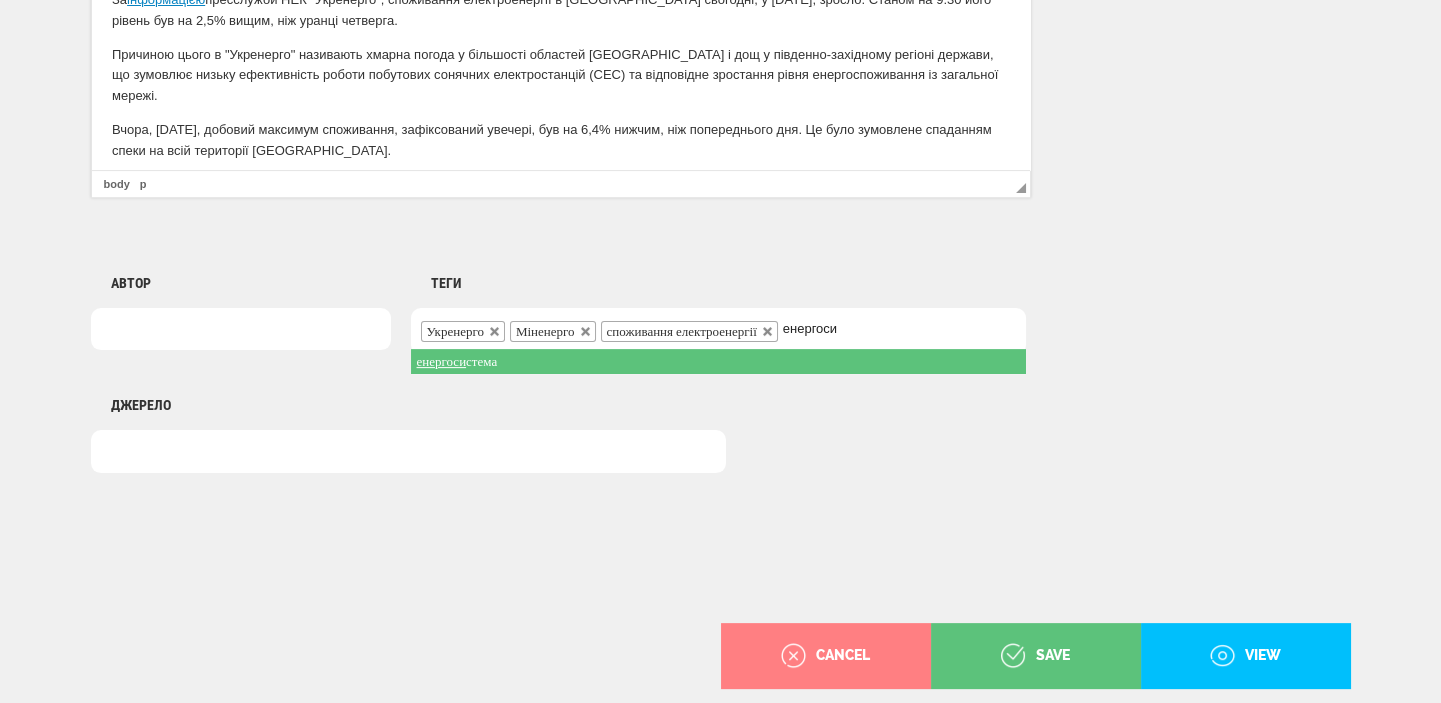 type on "енергоси" 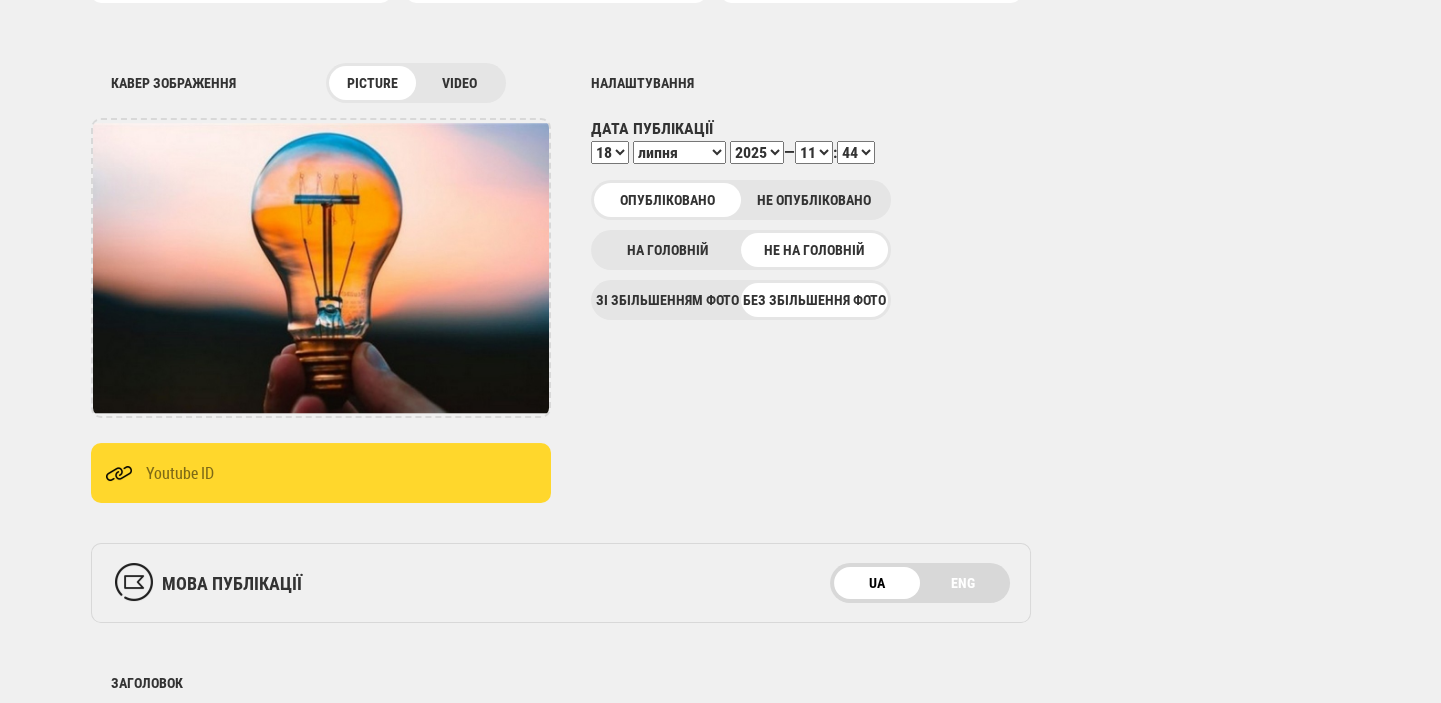 scroll, scrollTop: 0, scrollLeft: 0, axis: both 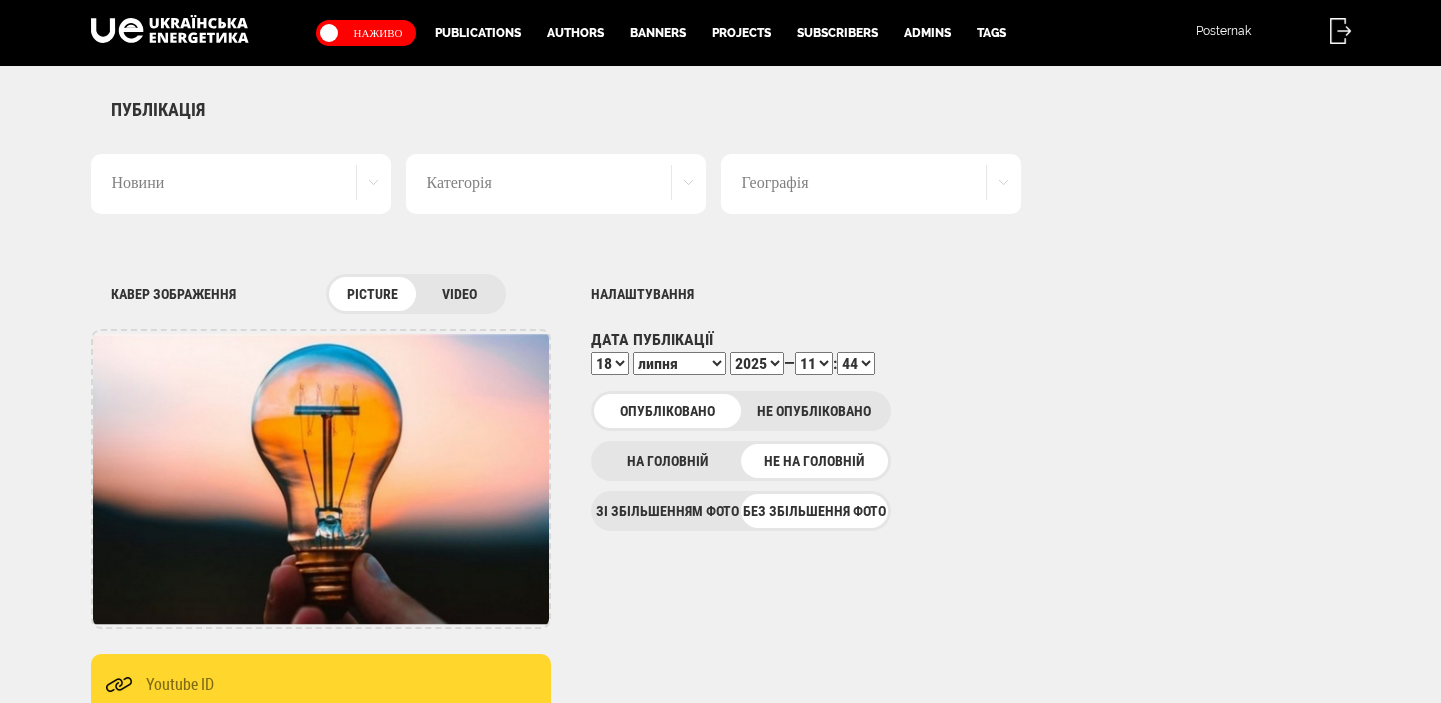 click on "00
01
02
03
04
05
06
07
08
09
10
11
12
13
14
15
16
17
18
19
20
21
22
23
24
25
26
27
28
29
30
31
32
33
34
35
36
37
38
39
40
41
42
43
44
45
46
47
48
49
50
51
52
53
54
55
56
57
58
59" at bounding box center (856, 363) 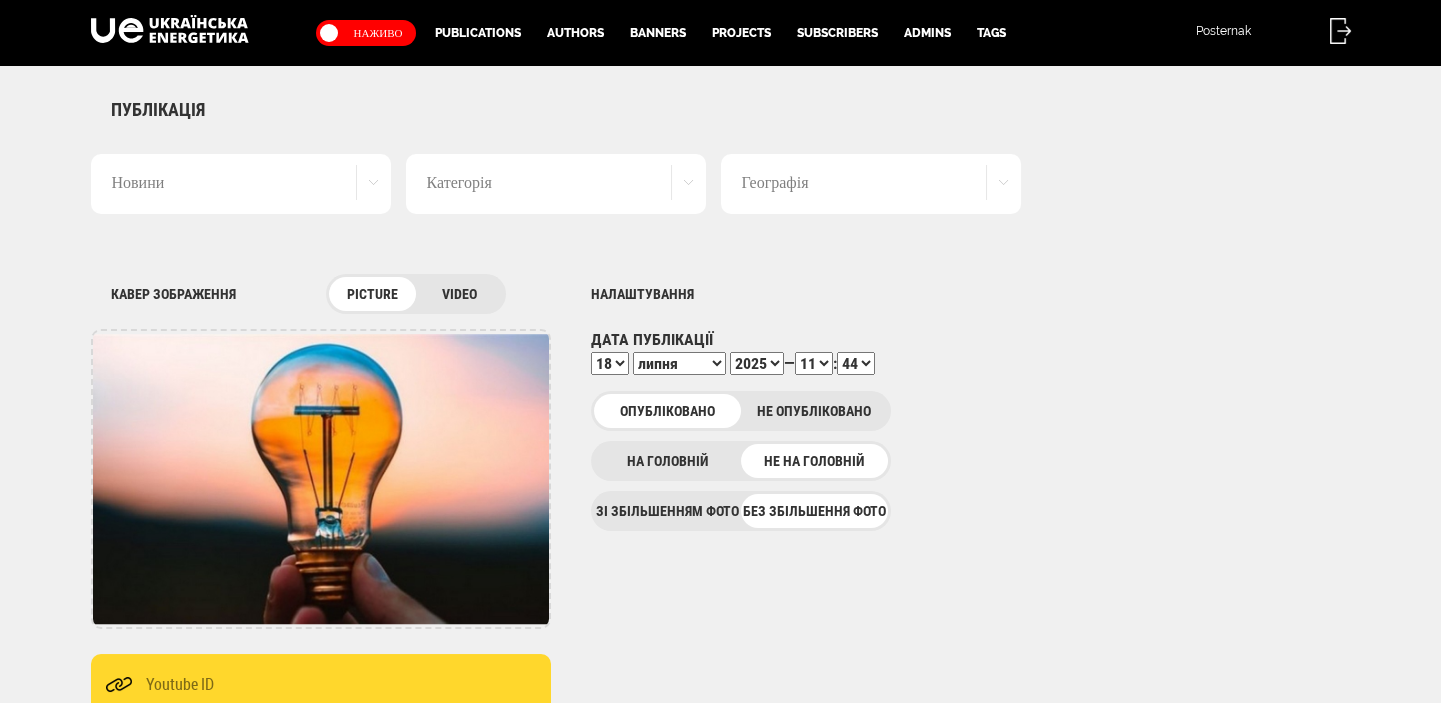 select on "45" 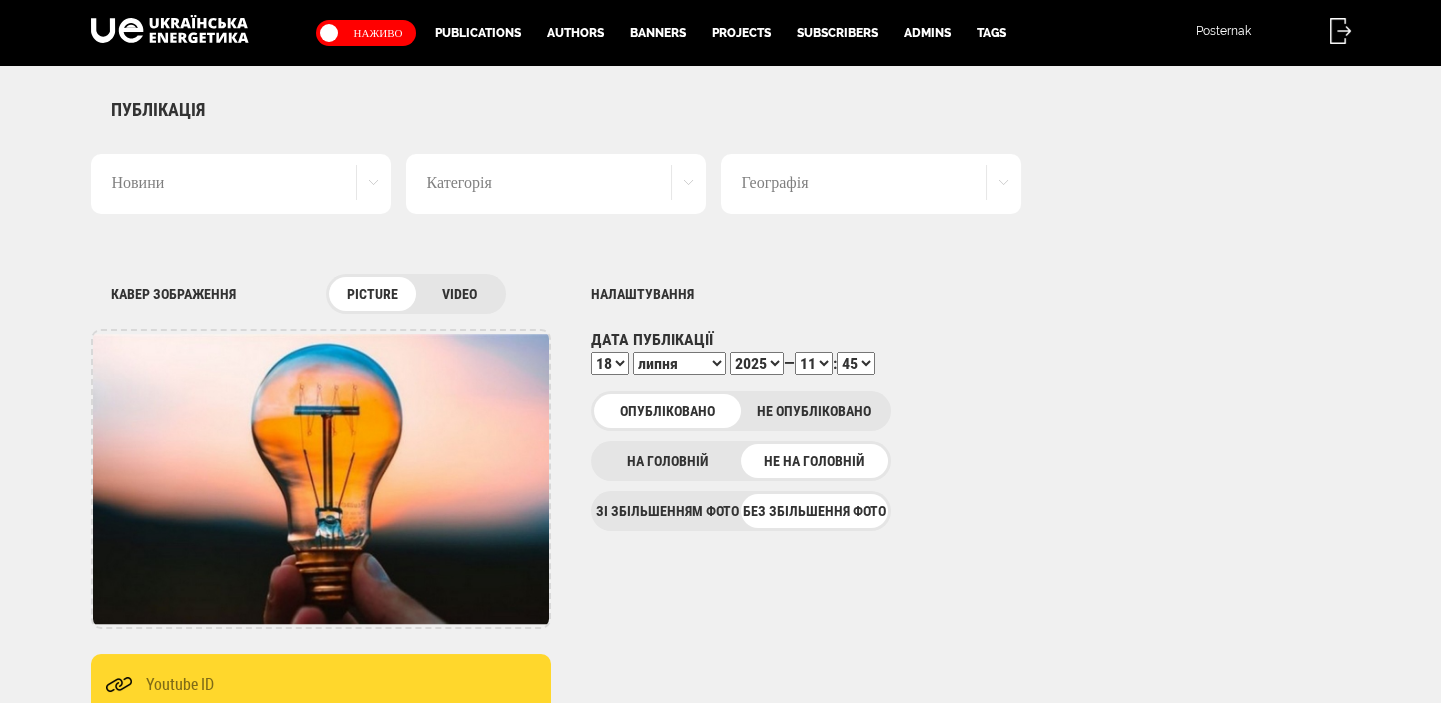 click on "00
01
02
03
04
05
06
07
08
09
10
11
12
13
14
15
16
17
18
19
20
21
22
23
24
25
26
27
28
29
30
31
32
33
34
35
36
37
38
39
40
41
42
43
44
45
46
47
48
49
50
51
52
53
54
55
56
57
58
59" at bounding box center (856, 363) 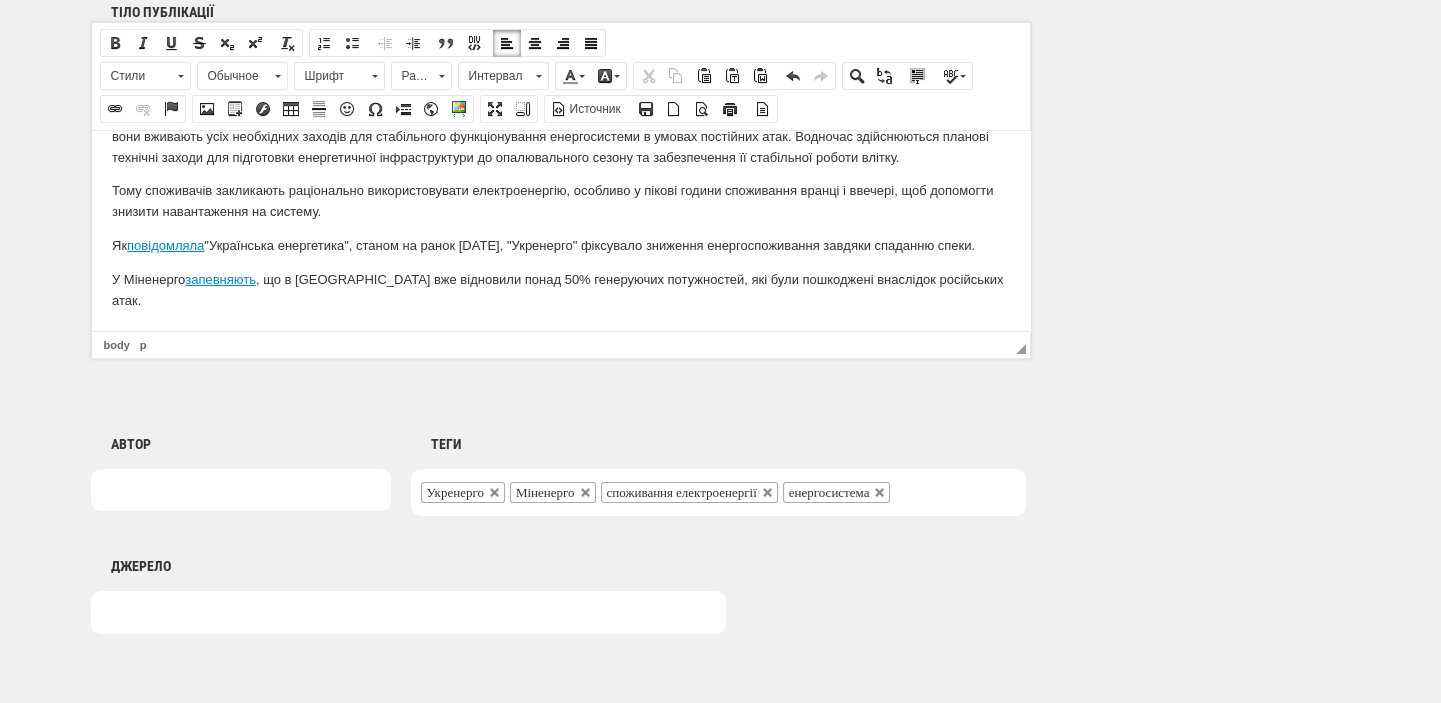 scroll, scrollTop: 1498, scrollLeft: 0, axis: vertical 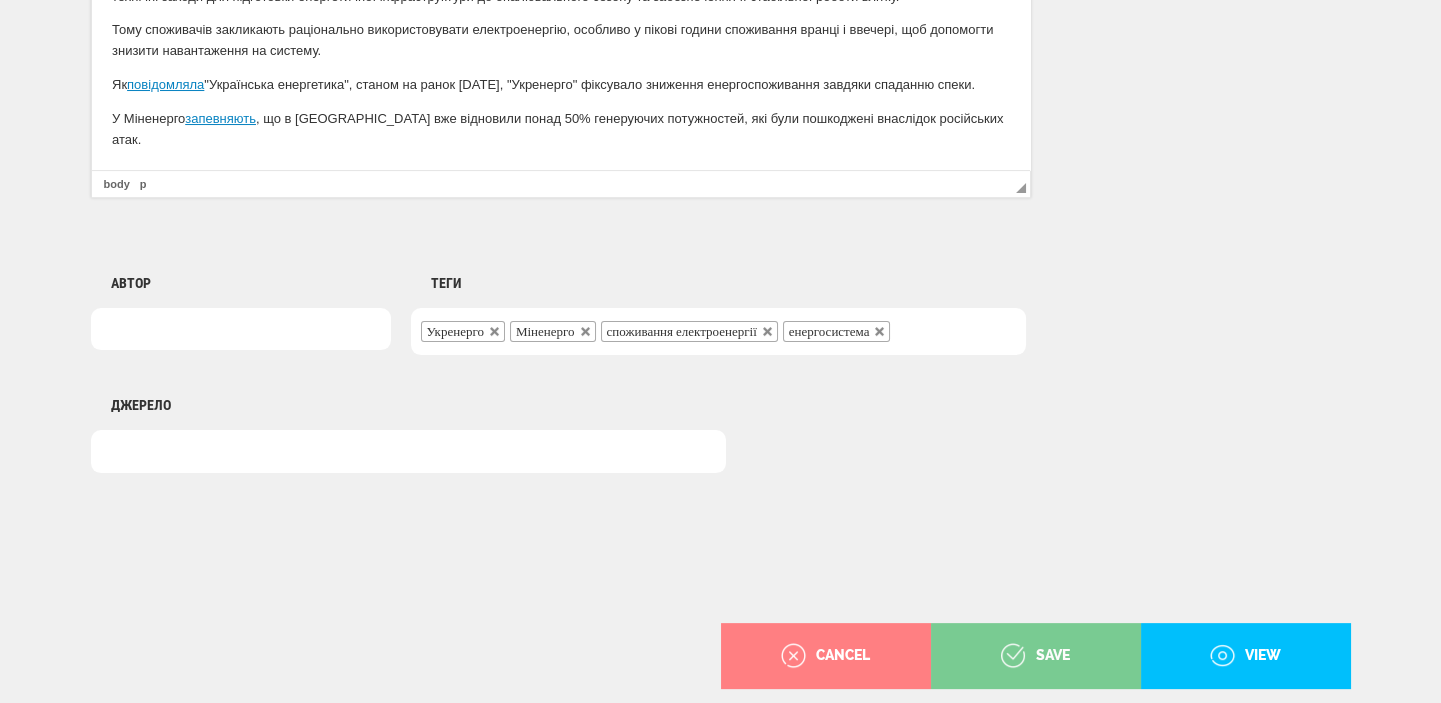 click on "save" at bounding box center (1035, 656) 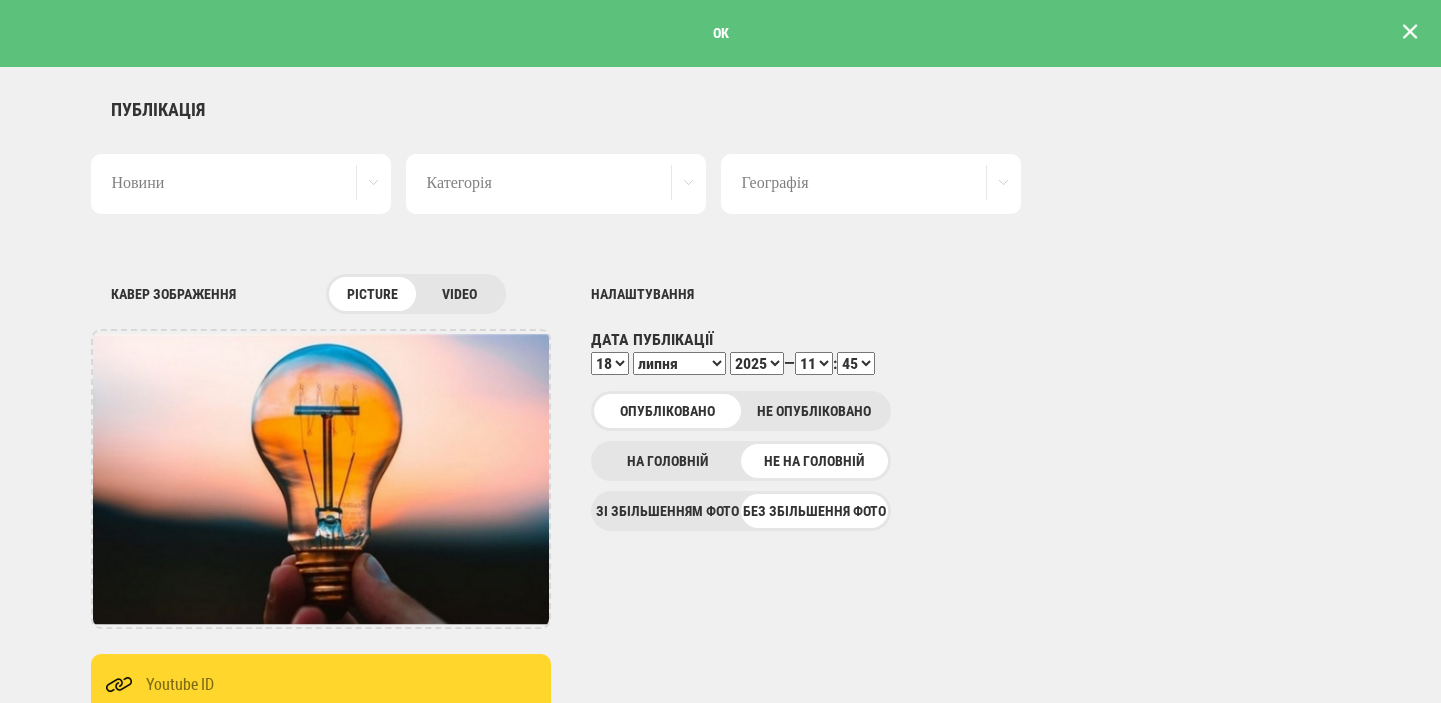 scroll, scrollTop: 0, scrollLeft: 0, axis: both 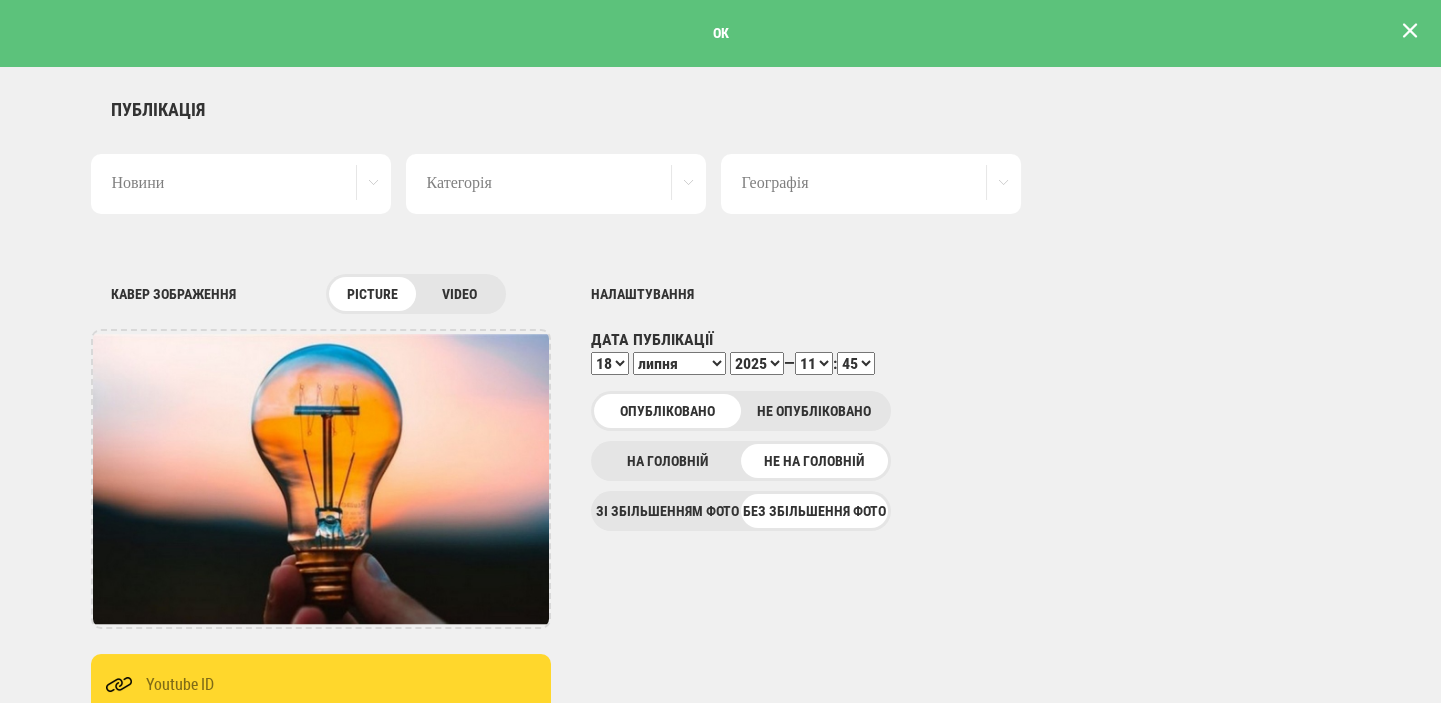click at bounding box center (1410, 31) 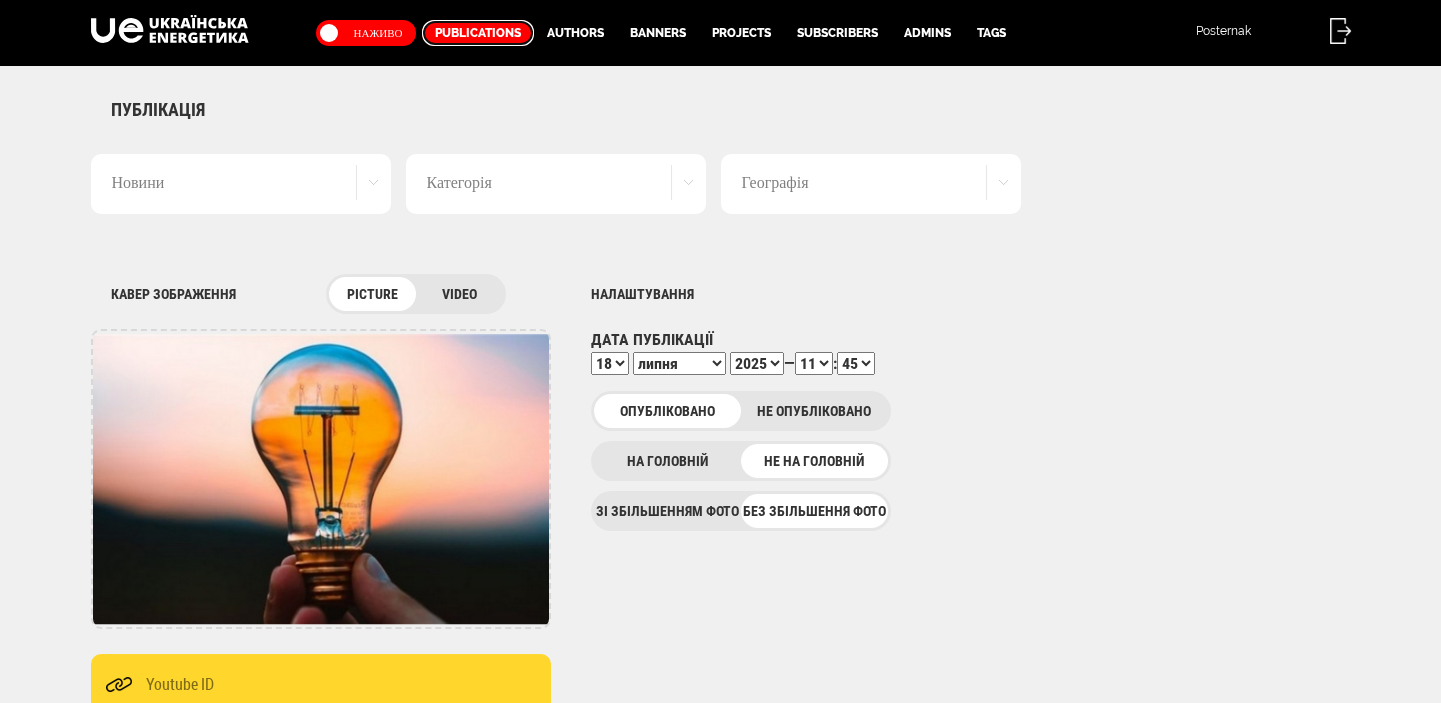 click on "Publications" at bounding box center [478, 33] 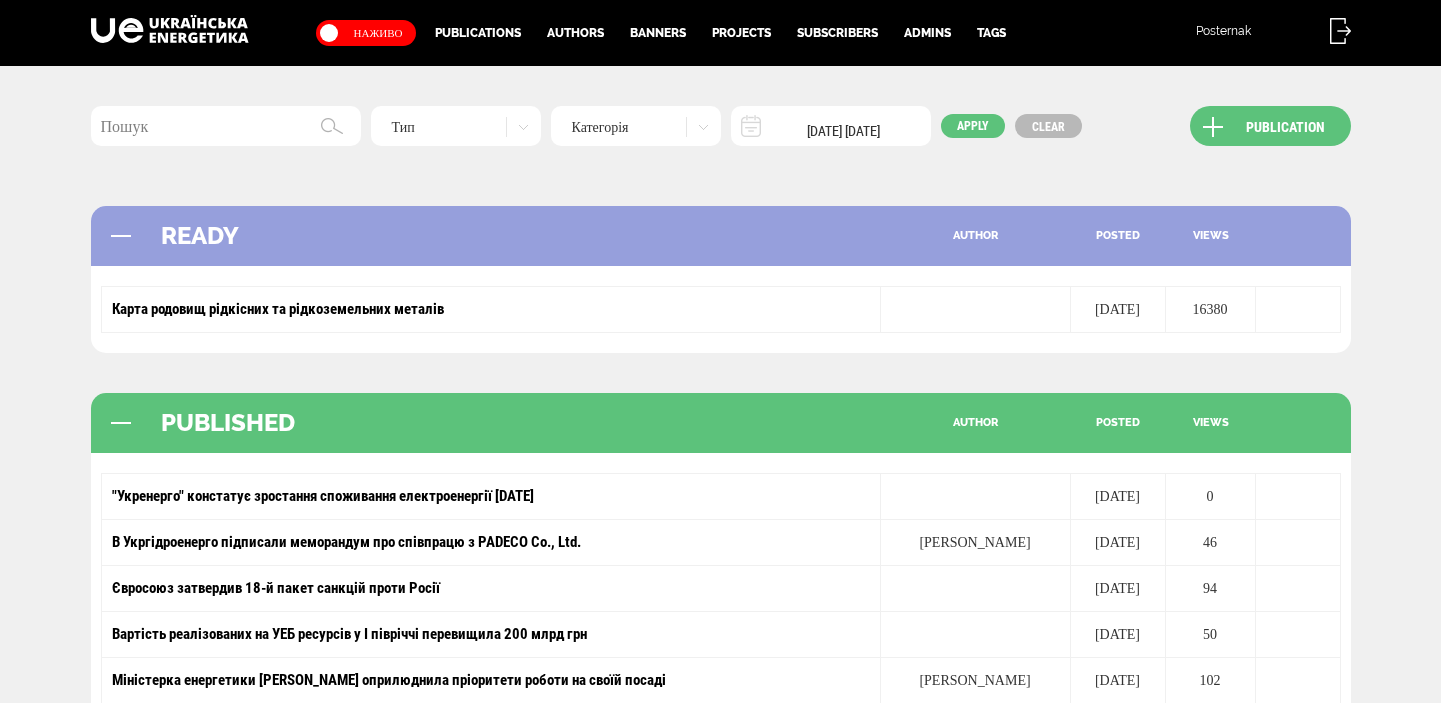scroll, scrollTop: 0, scrollLeft: 0, axis: both 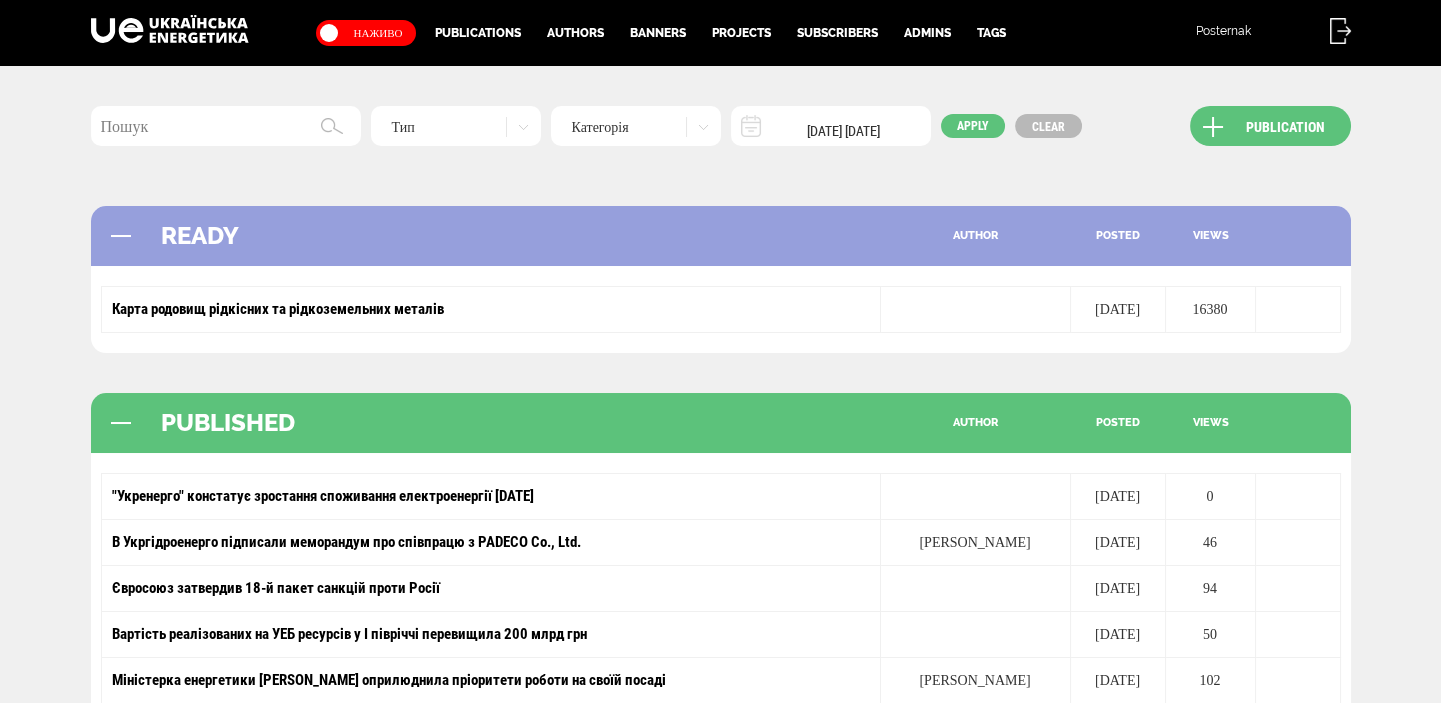 click on "READY author posted views Карта родовищ рідкісних та рідкоземельних металів [DATE] 16380 [PERSON_NAME] posted views "Укренерго" констатує зростання споживання електроенергії [DATE] [DATE] 0 В Укргідроенерго підписали меморандум про співпрацю з PADECO Co., Ltd. [PERSON_NAME] [DATE] 46 Євросоюз затвердив 18-й пакет санкцій проти Росії [DATE] 94 Вартість реалізованих на УЕБ ресурсів у І півріччі перевищила 200 млрд грн [DATE] 50 Міністерка енергетики [PERSON_NAME] оприлюднила пріоритети роботи на своїй посаді [PERSON_NAME] [DATE] 102 [PERSON_NAME] міністерка енергетики України [DATE] 772 225 331" at bounding box center (721, 585) 